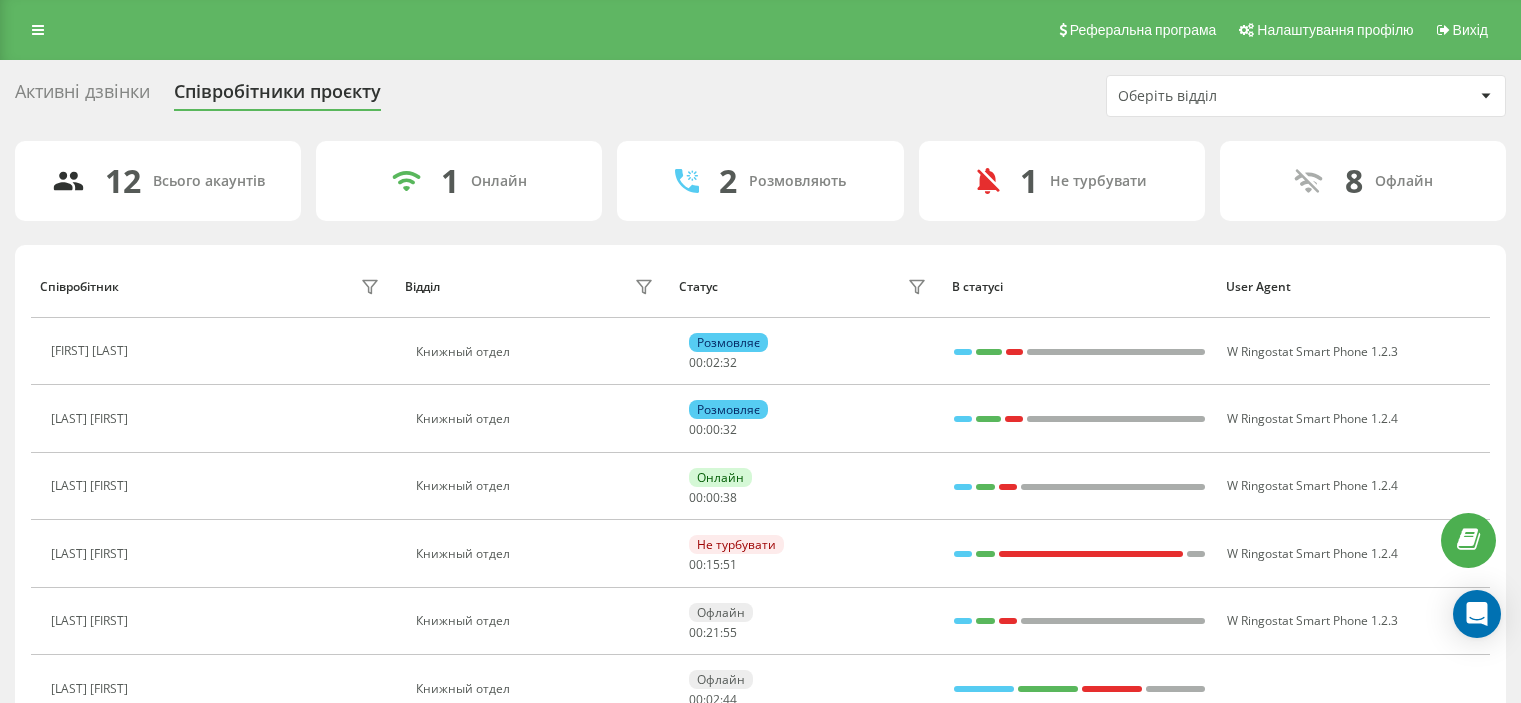 scroll, scrollTop: 0, scrollLeft: 0, axis: both 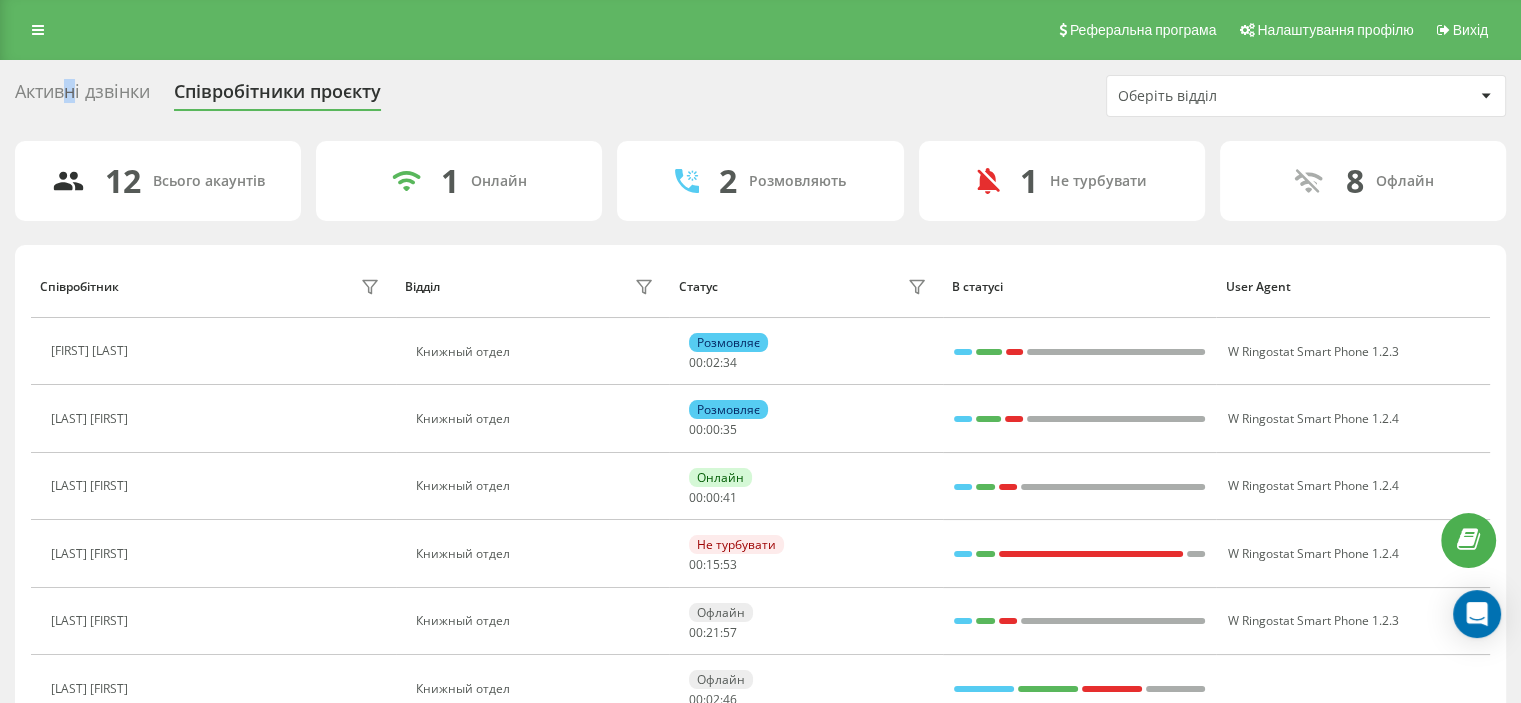 click on "Активні дзвінки" at bounding box center [82, 96] 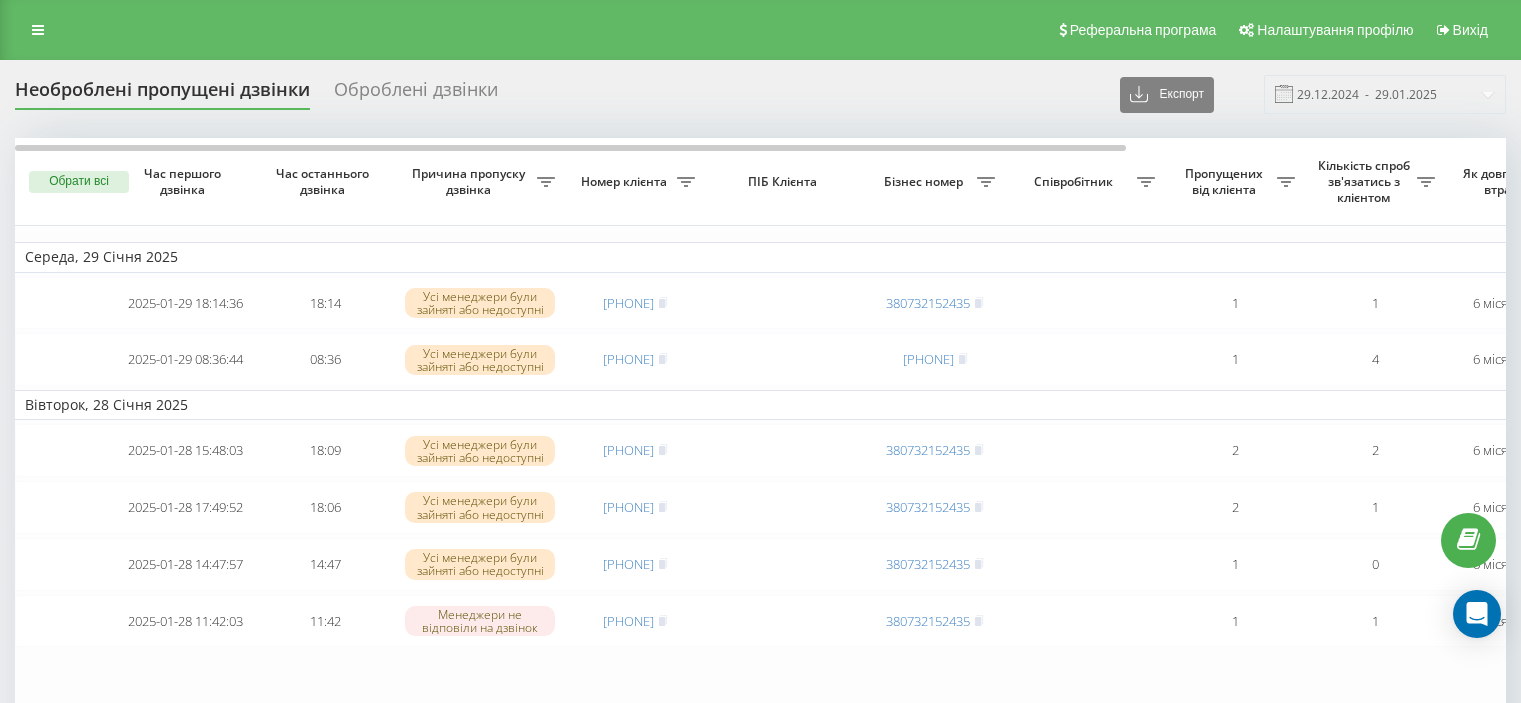 scroll, scrollTop: 0, scrollLeft: 0, axis: both 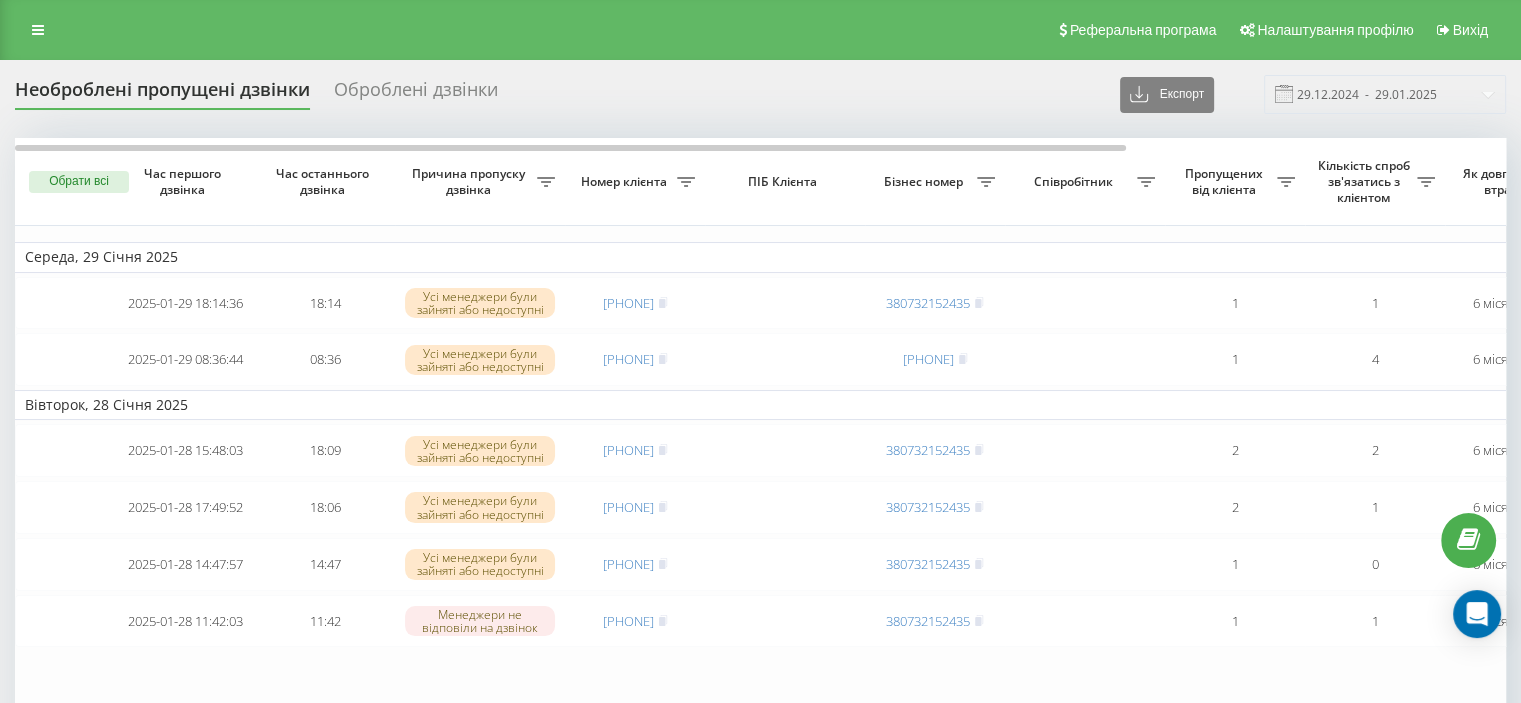 click on "Необроблені пропущені дзвінки Оброблені дзвінки Експорт .csv .xlsx 29.12.2024  -  29.01.2025 Обрати всі Час першого дзвінка Час останнього дзвінка Причина пропуску дзвінка Номер клієнта ПІБ Клієнта Бізнес номер Співробітник Пропущених від клієнта Кількість спроб зв'язатись з клієнтом Як довго дзвінок втрачено Назва схеми переадресації Коментар до дзвінка Середа, 29 Січня 2025 2025-01-29 18:14:36 18:14 Усі менеджери були зайняті або недоступні 380734149894 380732152435 1 1 6 місяців тому Основна без RSP mob Обробити Не вдалося зв'язатися Зв'язався з клієнтом за допомогою іншого каналу 2025-01-29 08:36:44 1" at bounding box center [760, 512] 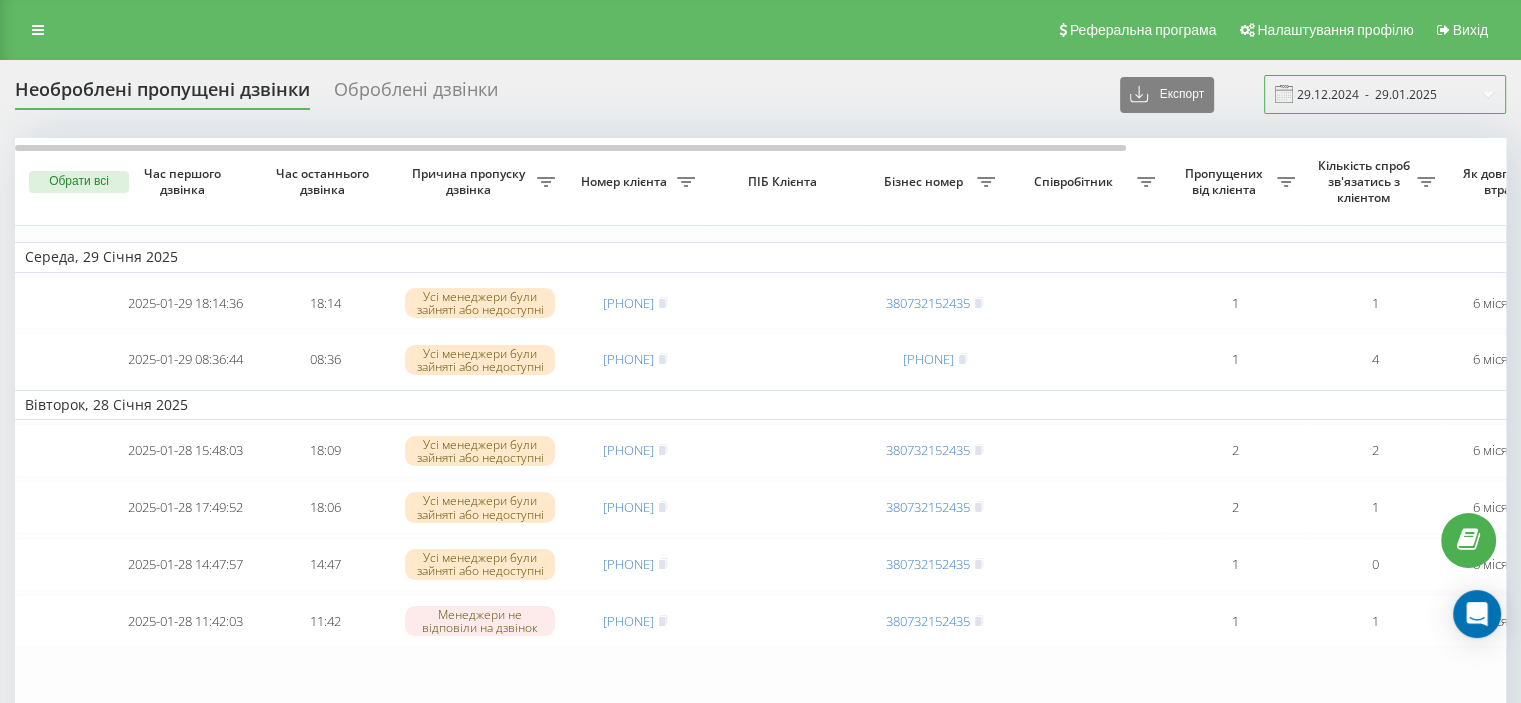 click on "29.12.2024  -  29.01.2025" at bounding box center (1385, 94) 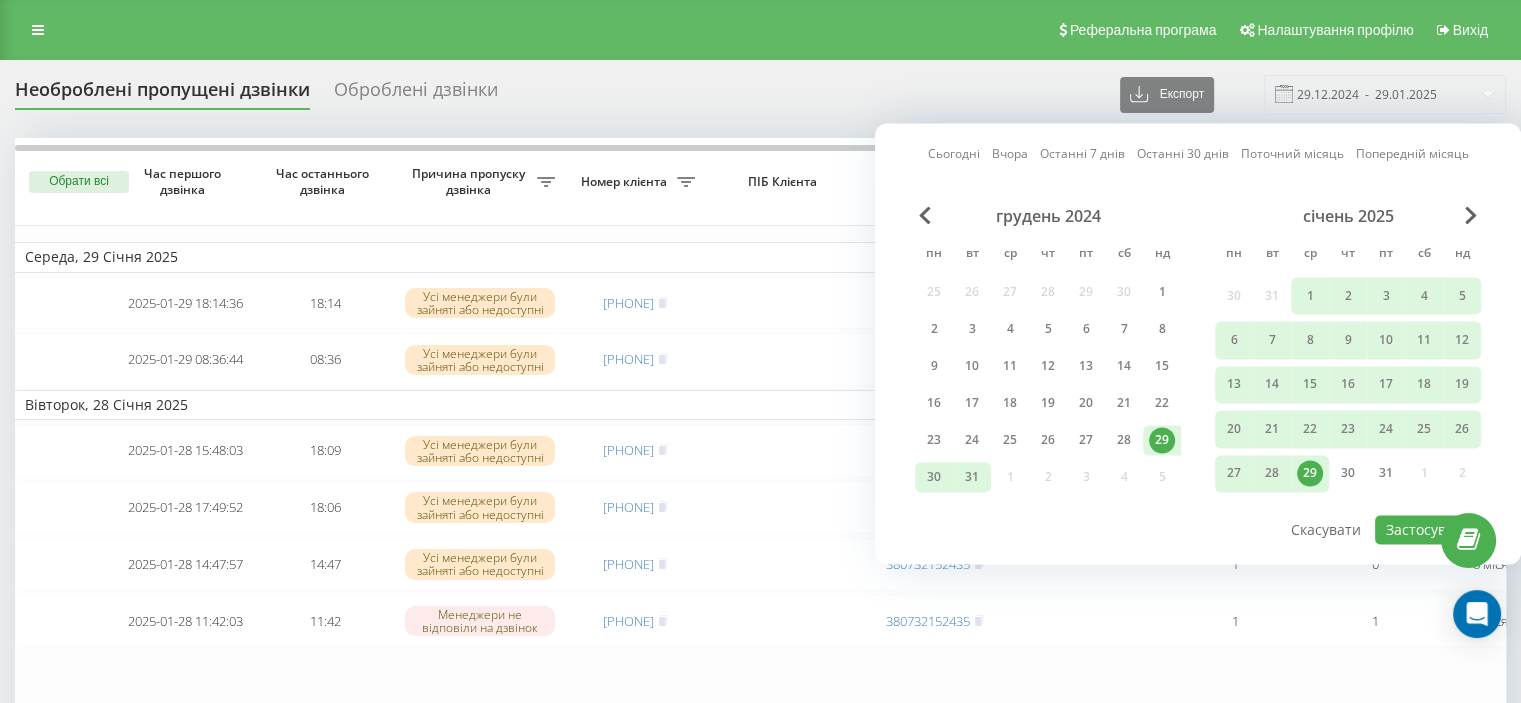 click on "Останні 7 днів" at bounding box center [1082, 154] 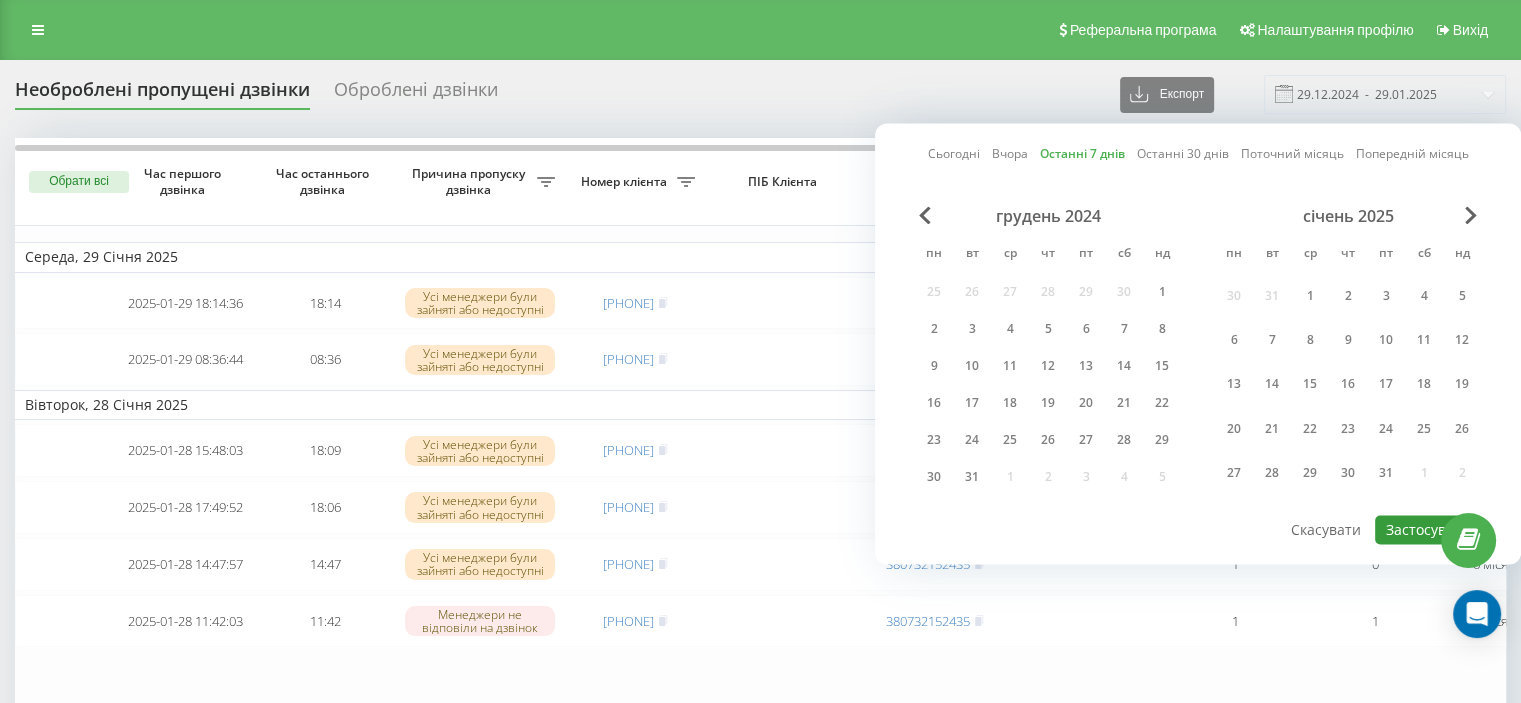 click on "Застосувати" at bounding box center [1428, 529] 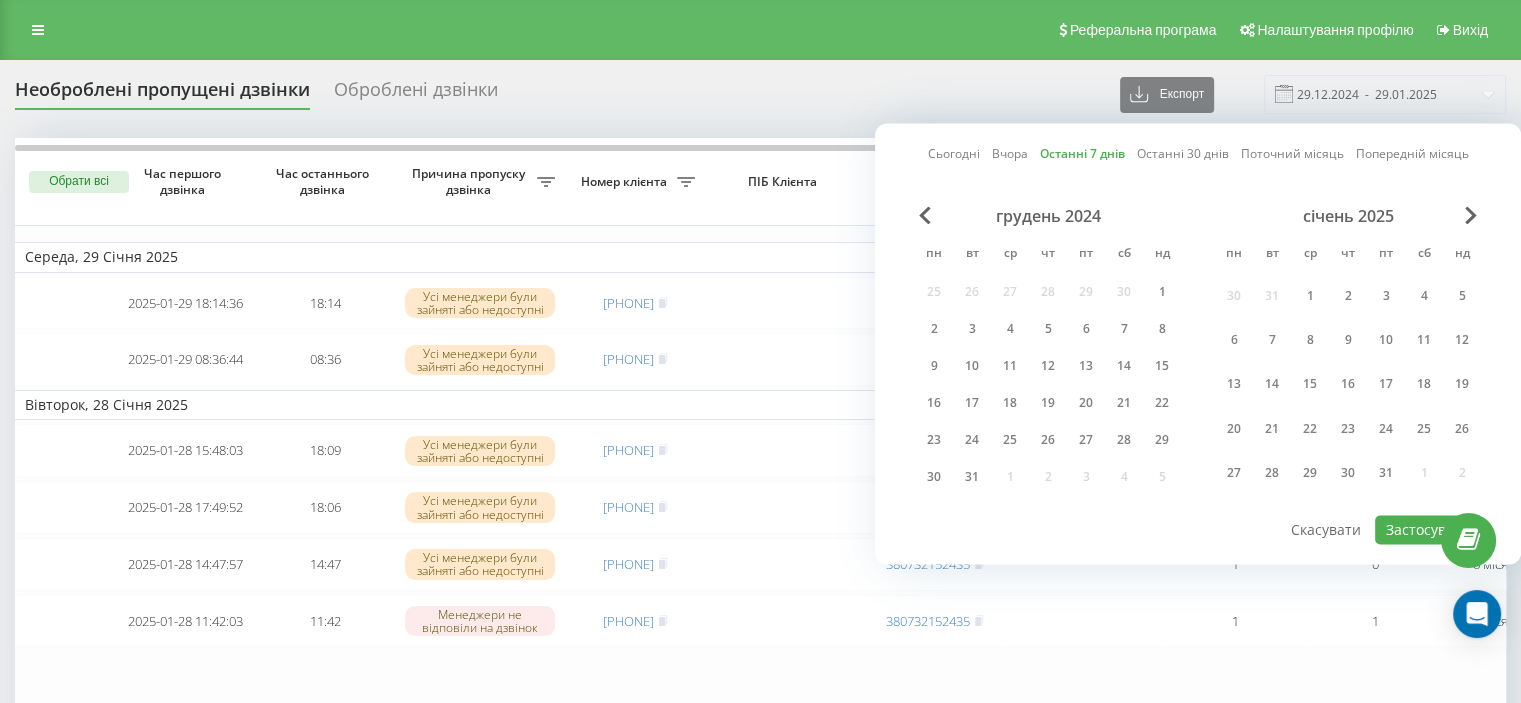 type on "30.07.2025  -  05.08.2025" 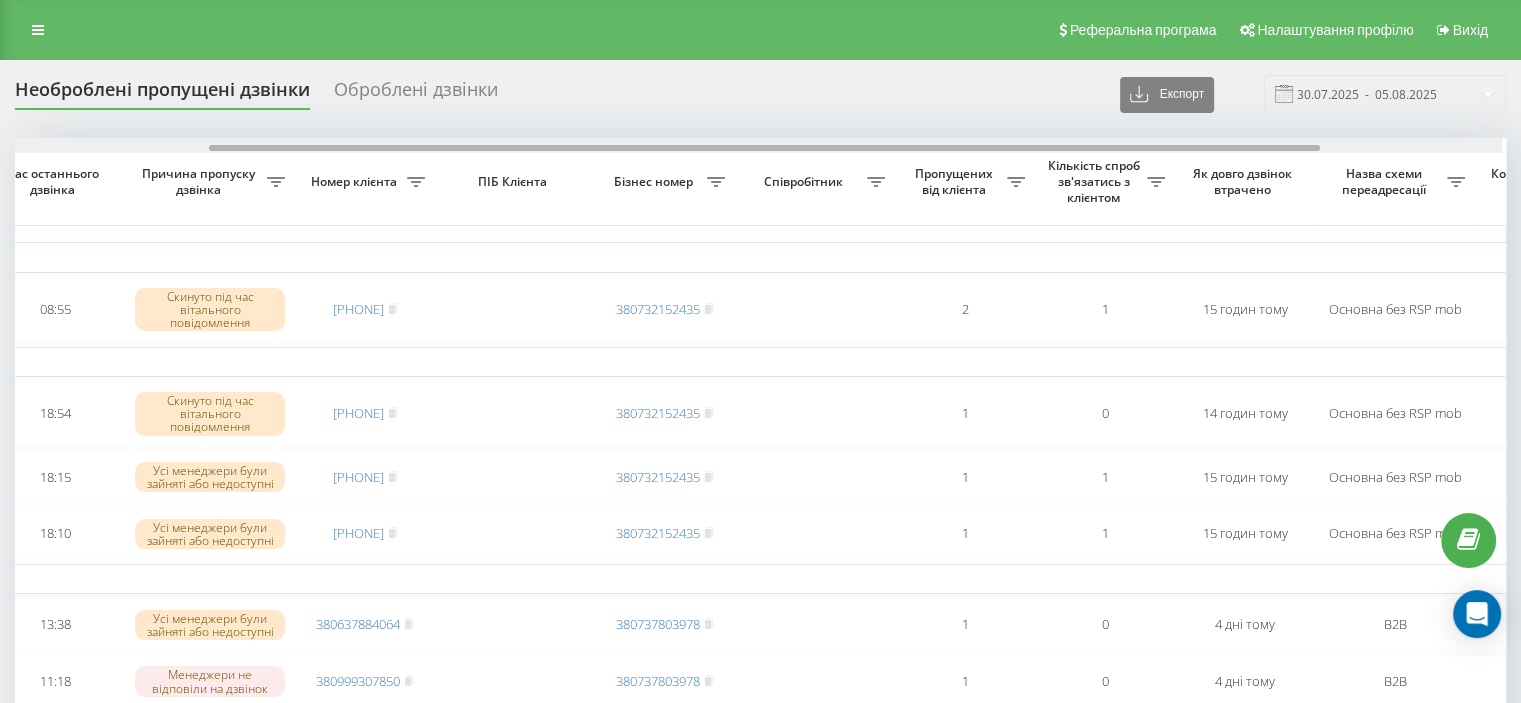 scroll, scrollTop: 0, scrollLeft: 273, axis: horizontal 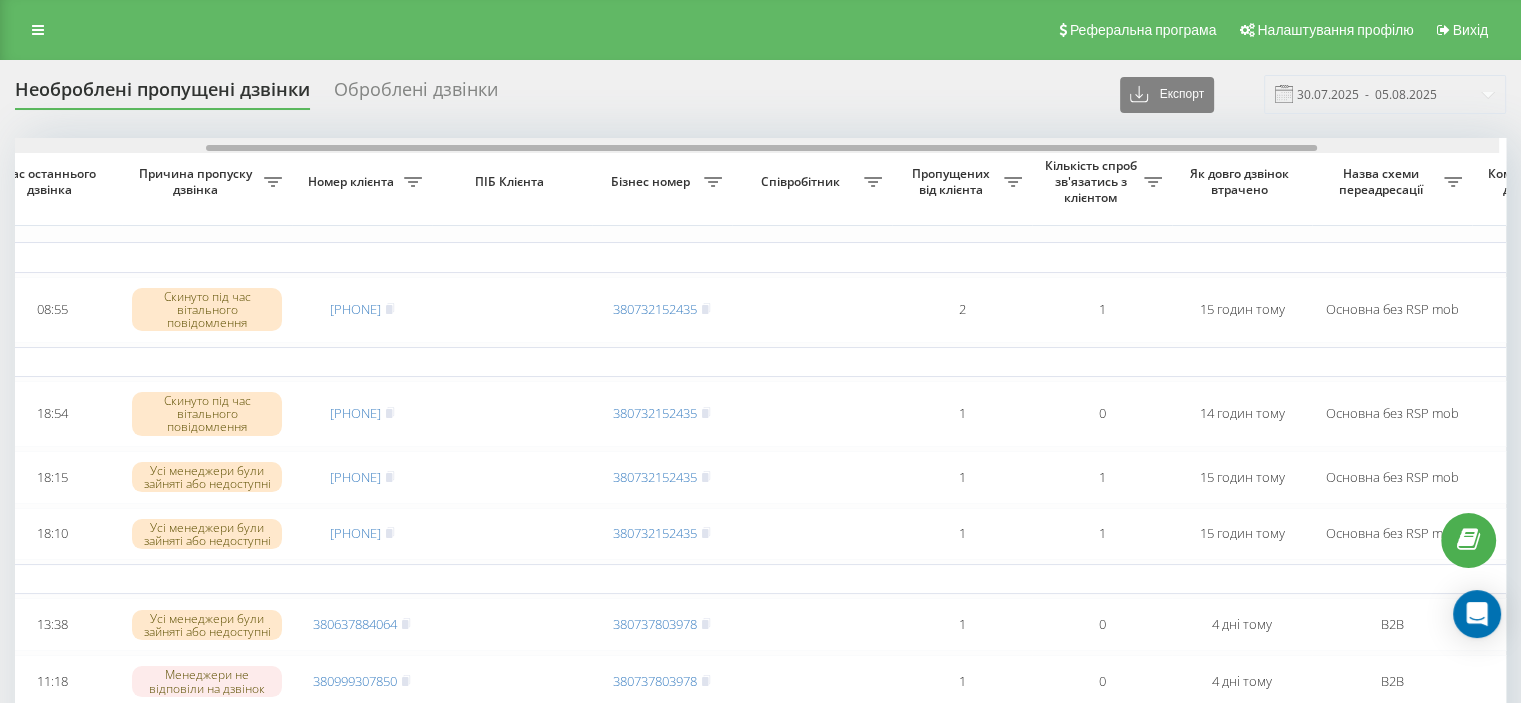 drag, startPoint x: 856, startPoint y: 151, endPoint x: 1060, endPoint y: 140, distance: 204.29636 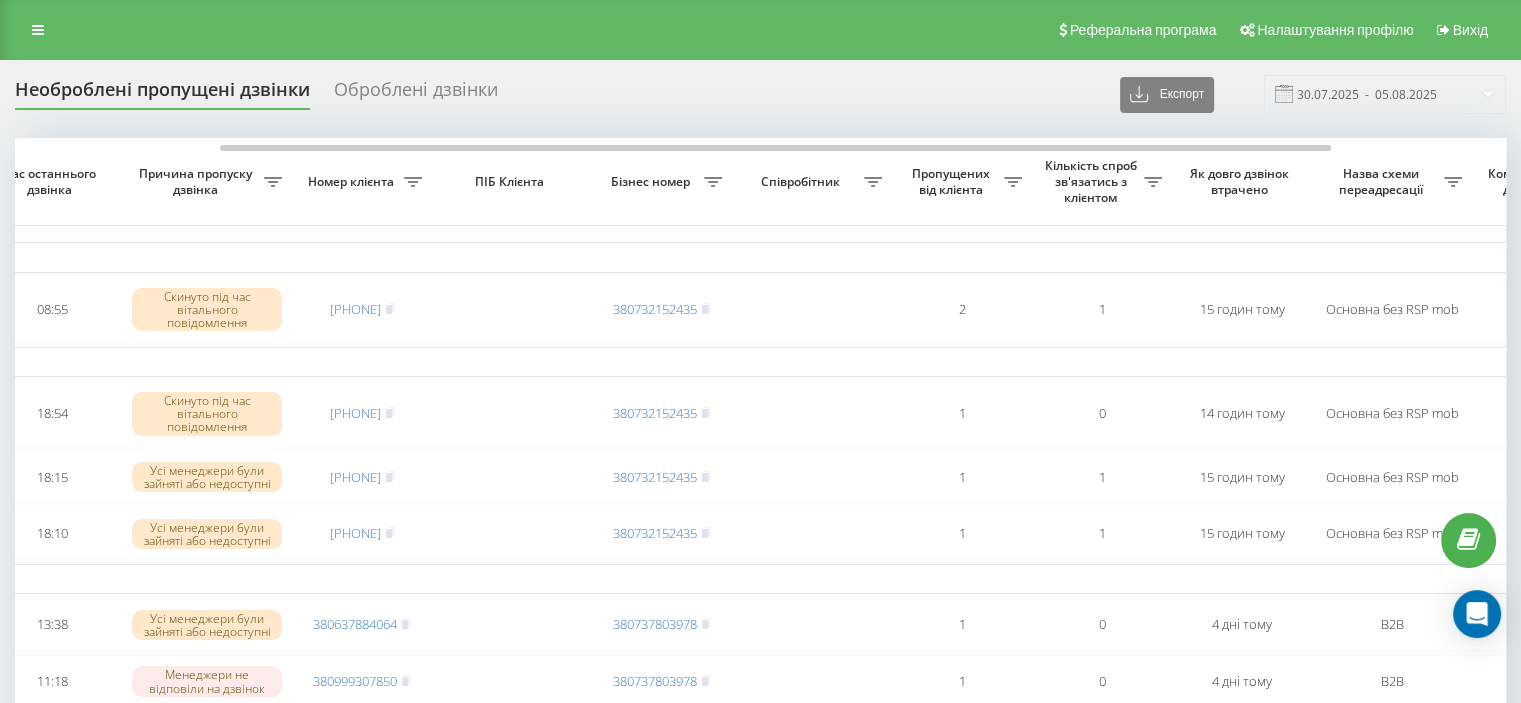scroll, scrollTop: 0, scrollLeft: 508, axis: horizontal 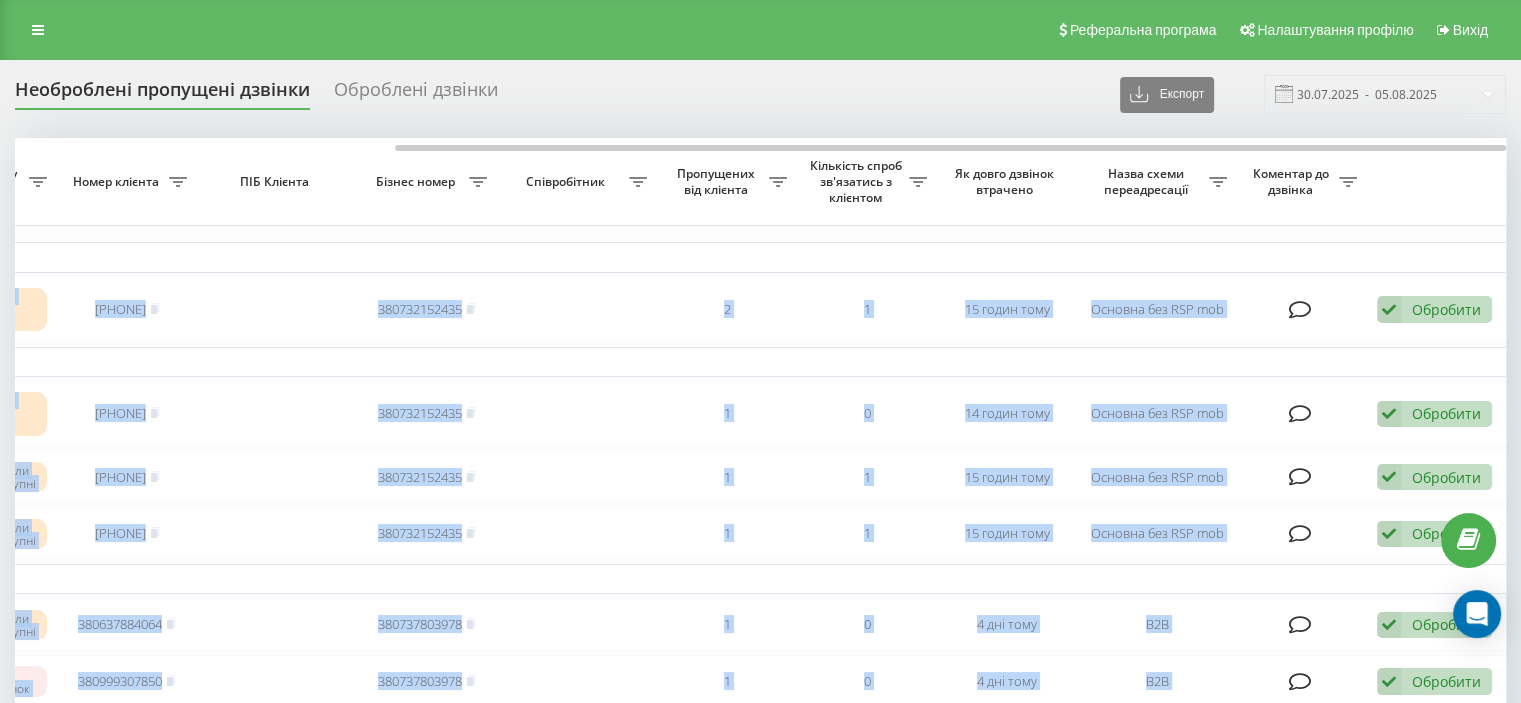 drag, startPoint x: 818, startPoint y: 143, endPoint x: 981, endPoint y: 127, distance: 163.78339 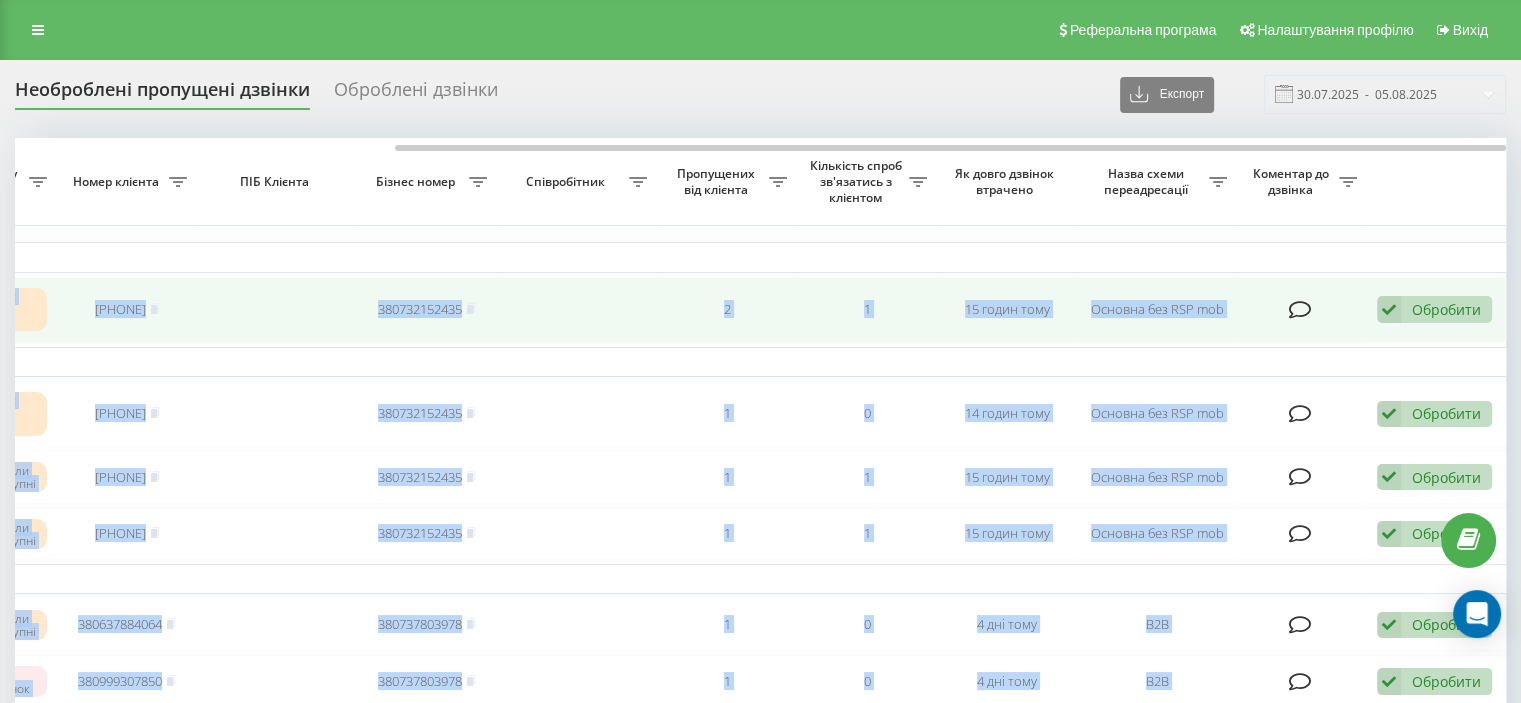 click on "Обробити Не вдалося зв'язатися Зв'язався з клієнтом за допомогою іншого каналу Клієнт передзвонив сам з іншого номера Інший варіант" at bounding box center (1434, 309) 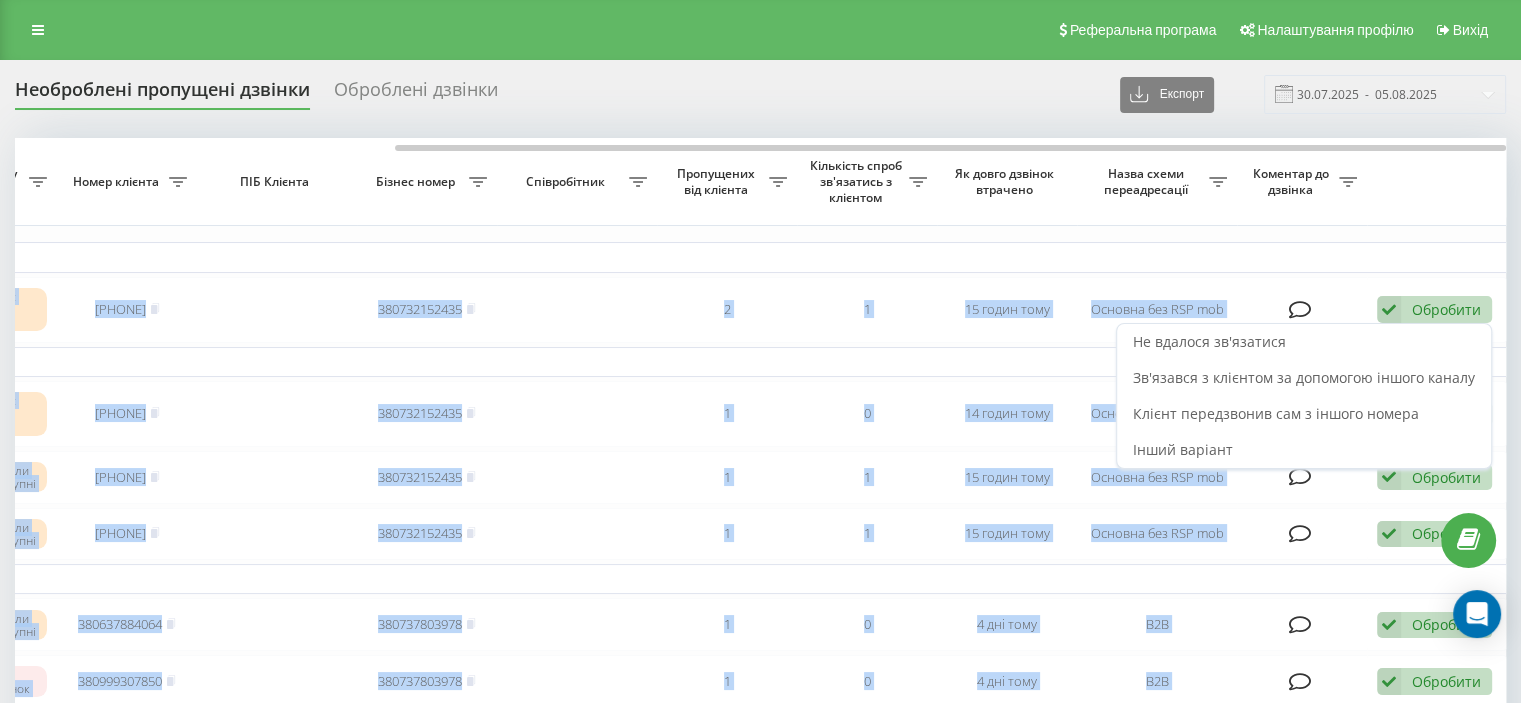 click on "Не вдалося зв'язатися" at bounding box center (1304, 342) 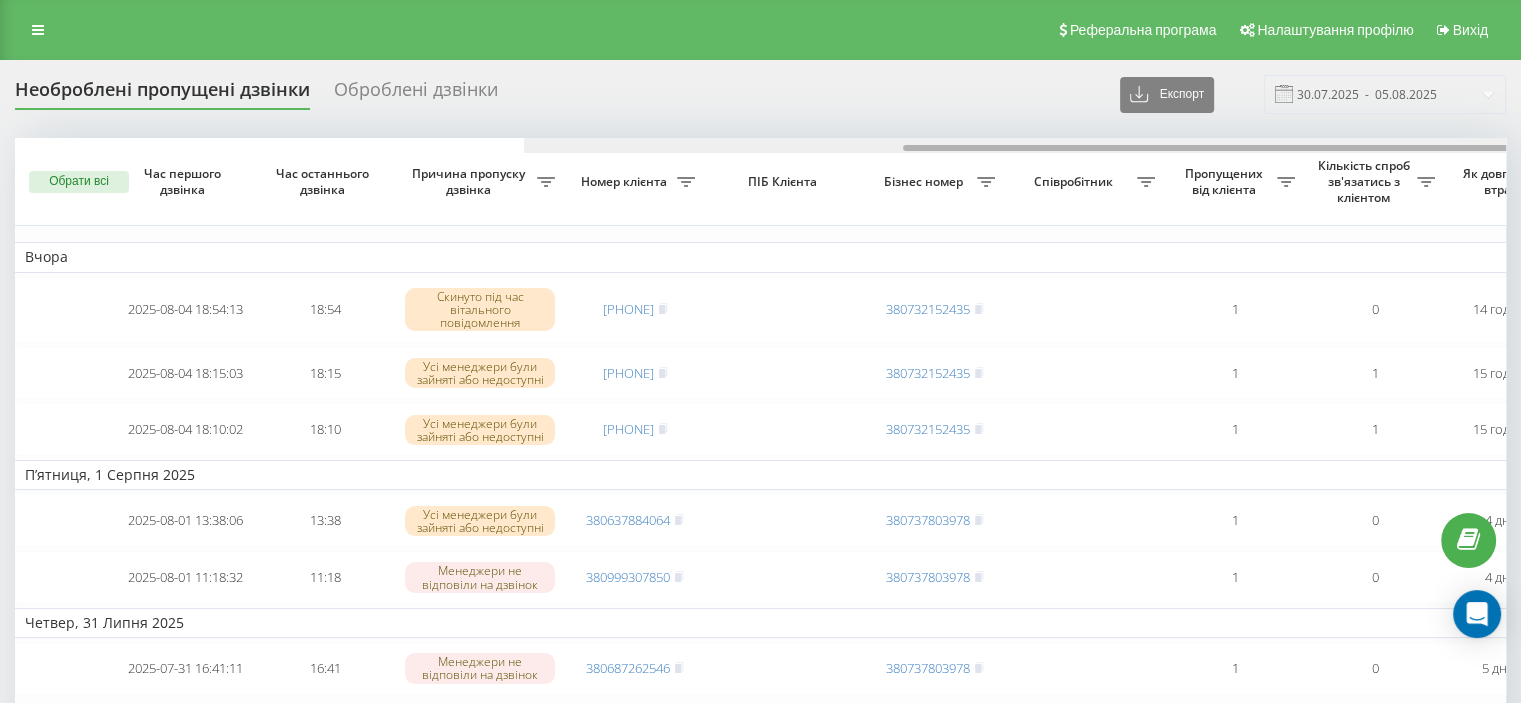 scroll, scrollTop: 0, scrollLeft: 508, axis: horizontal 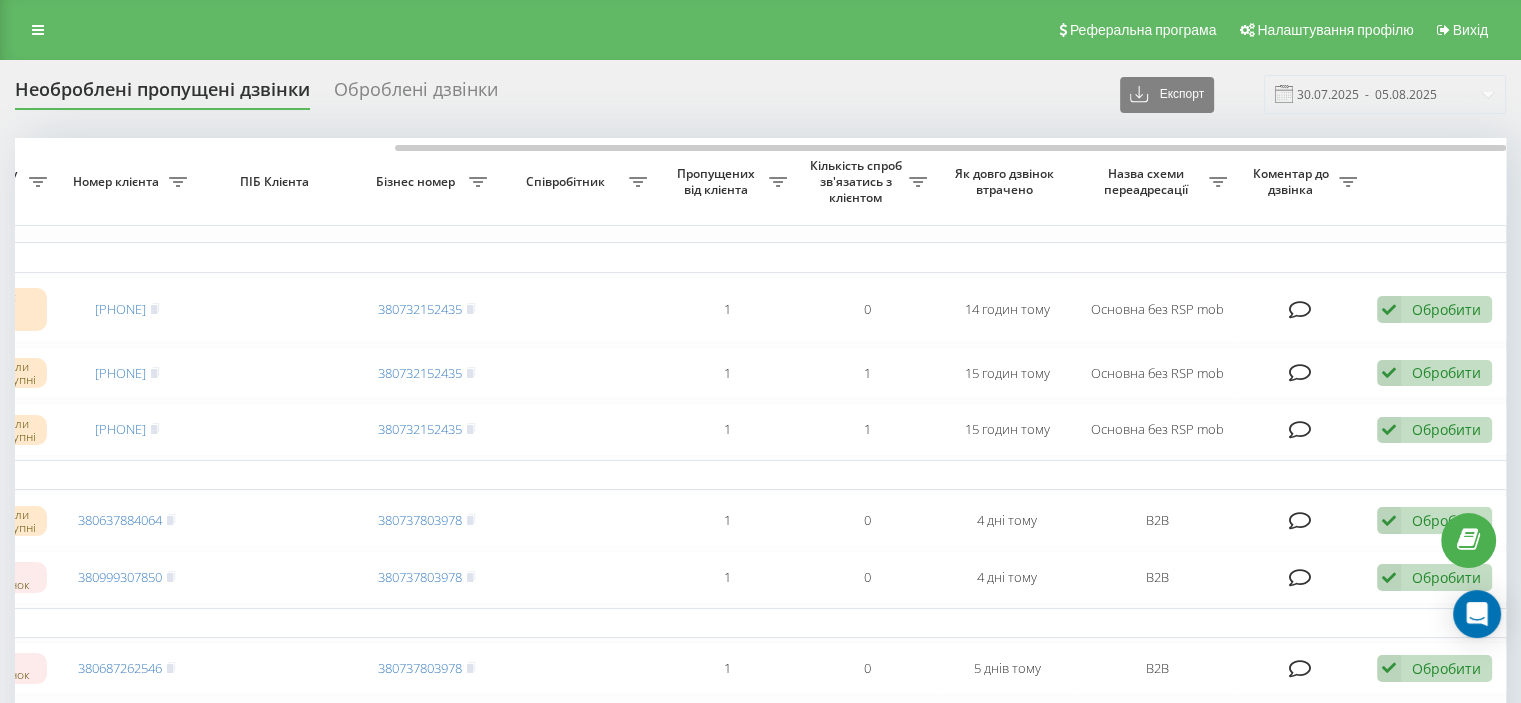 drag, startPoint x: 1092, startPoint y: 141, endPoint x: 1161, endPoint y: 191, distance: 85.2115 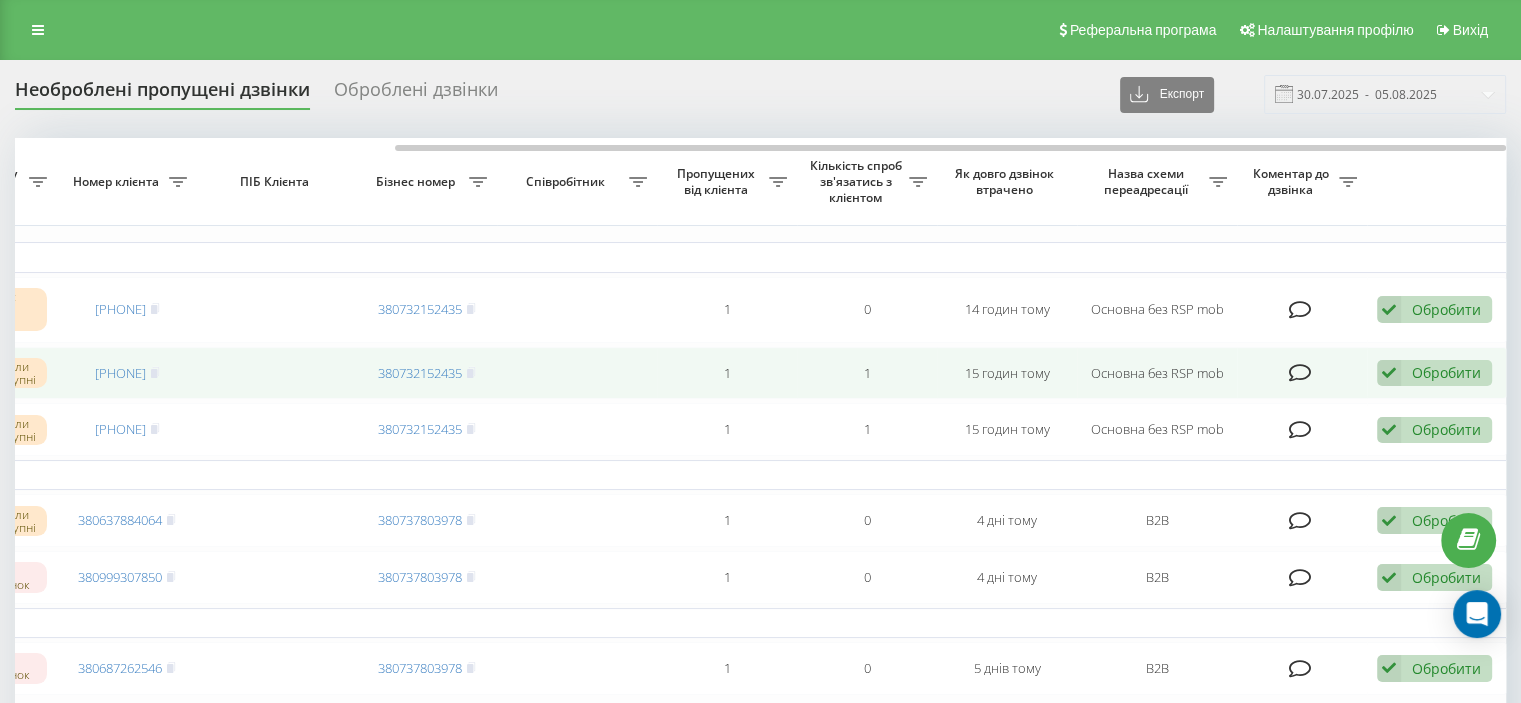 click at bounding box center [1389, 373] 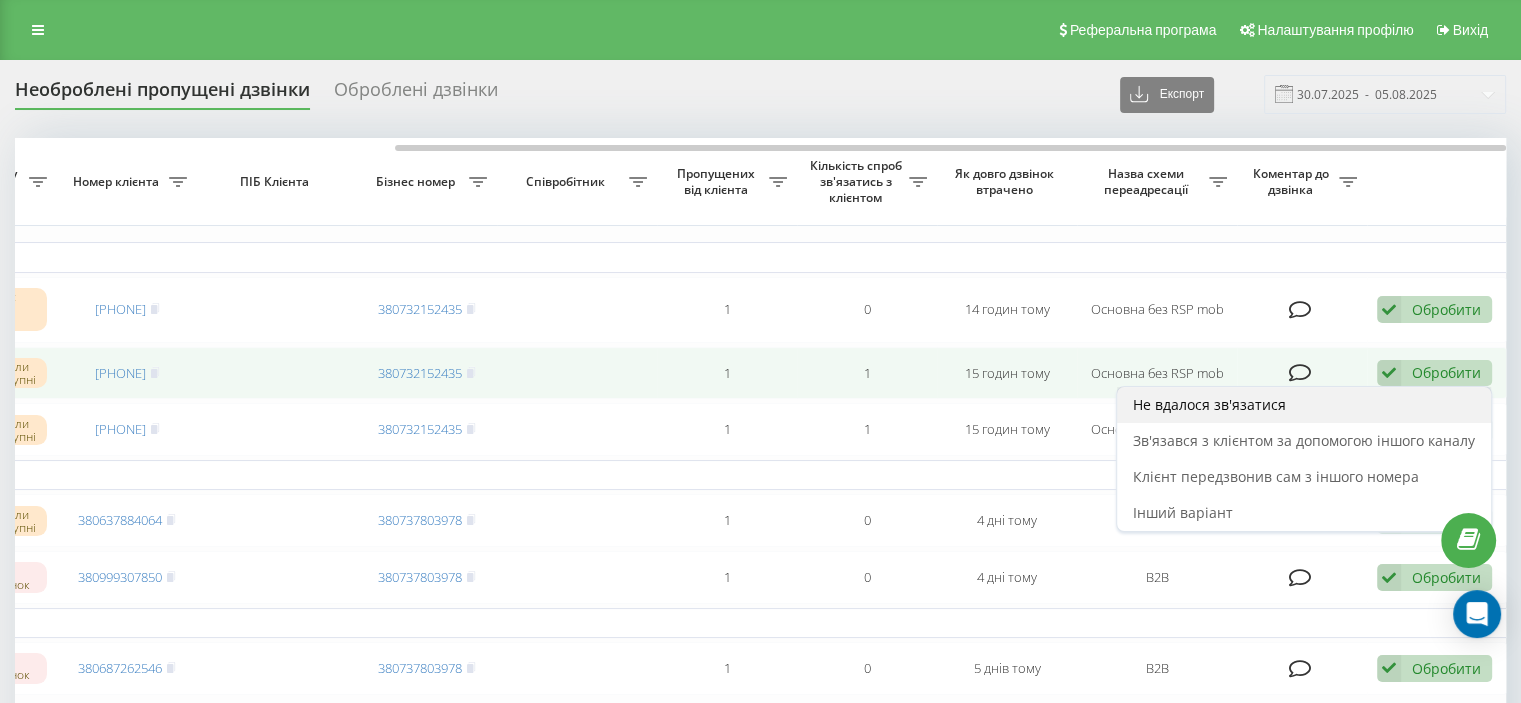click on "Не вдалося зв'язатися" at bounding box center [1209, 404] 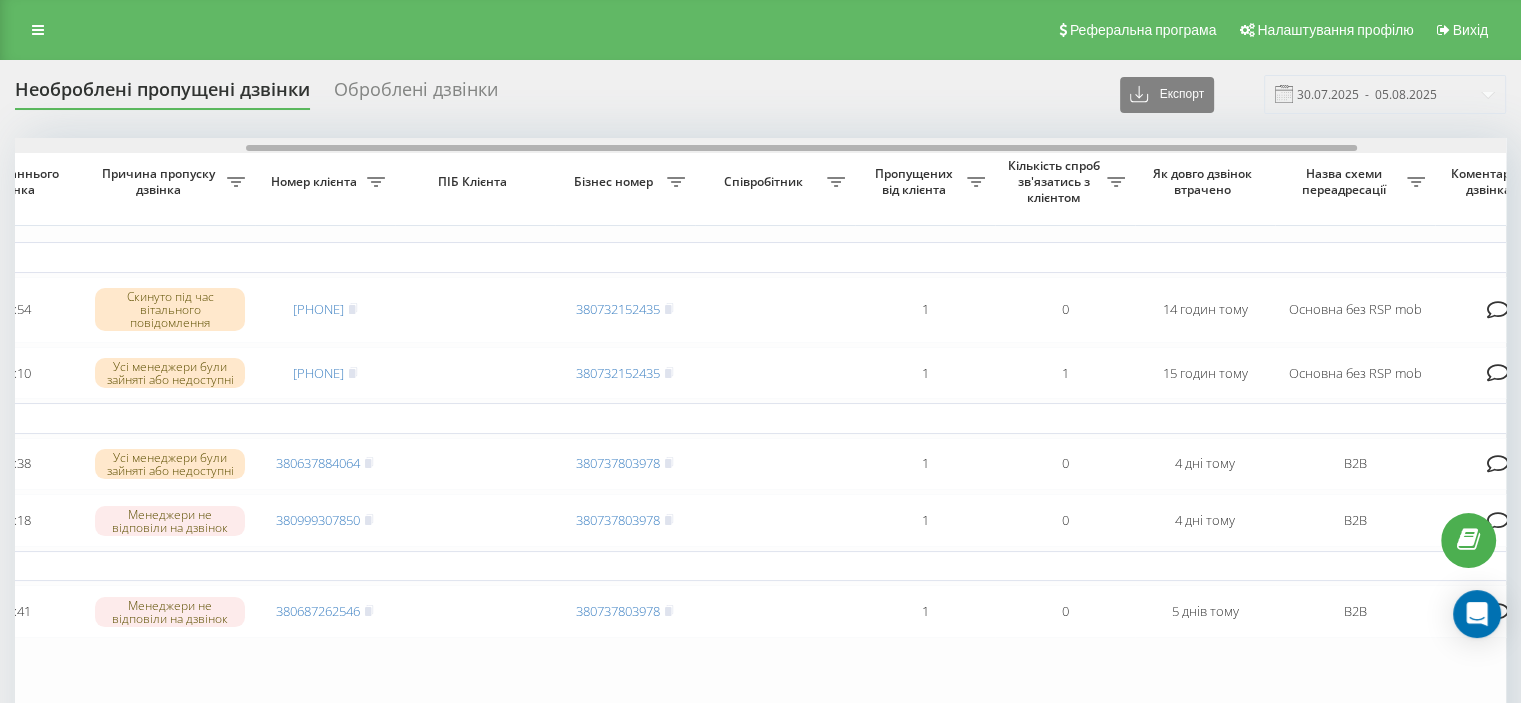 drag, startPoint x: 1112, startPoint y: 148, endPoint x: 764, endPoint y: 132, distance: 348.3676 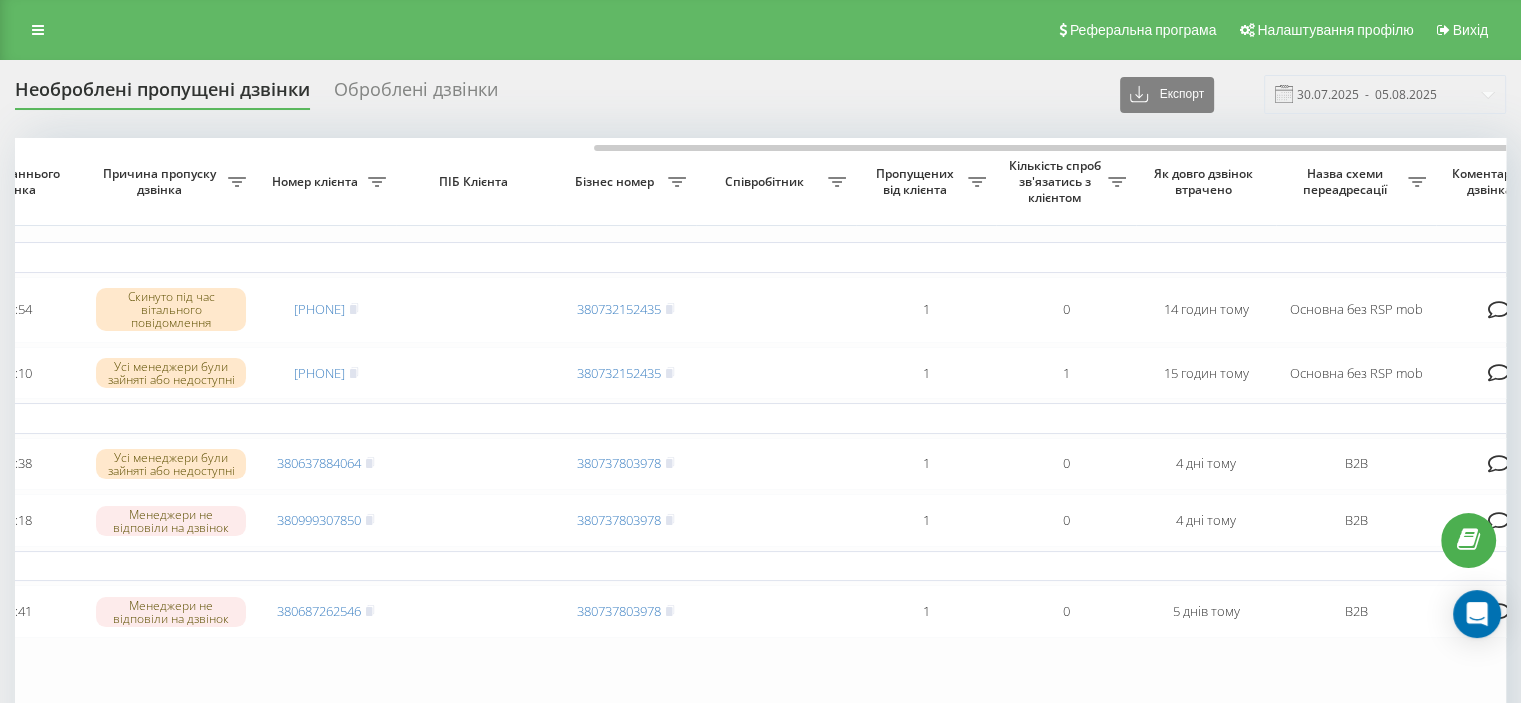 scroll, scrollTop: 0, scrollLeft: 508, axis: horizontal 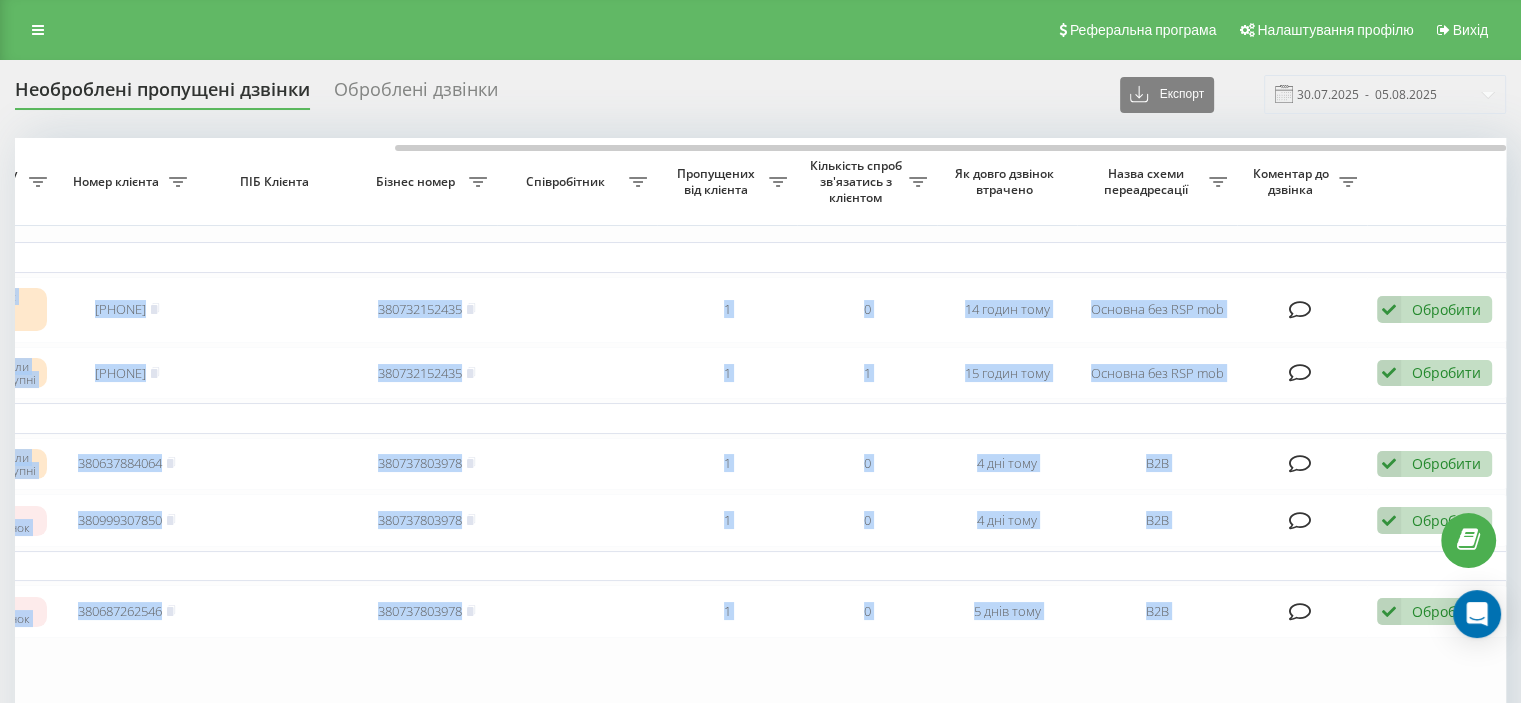drag, startPoint x: 466, startPoint y: 142, endPoint x: 589, endPoint y: 127, distance: 123.911255 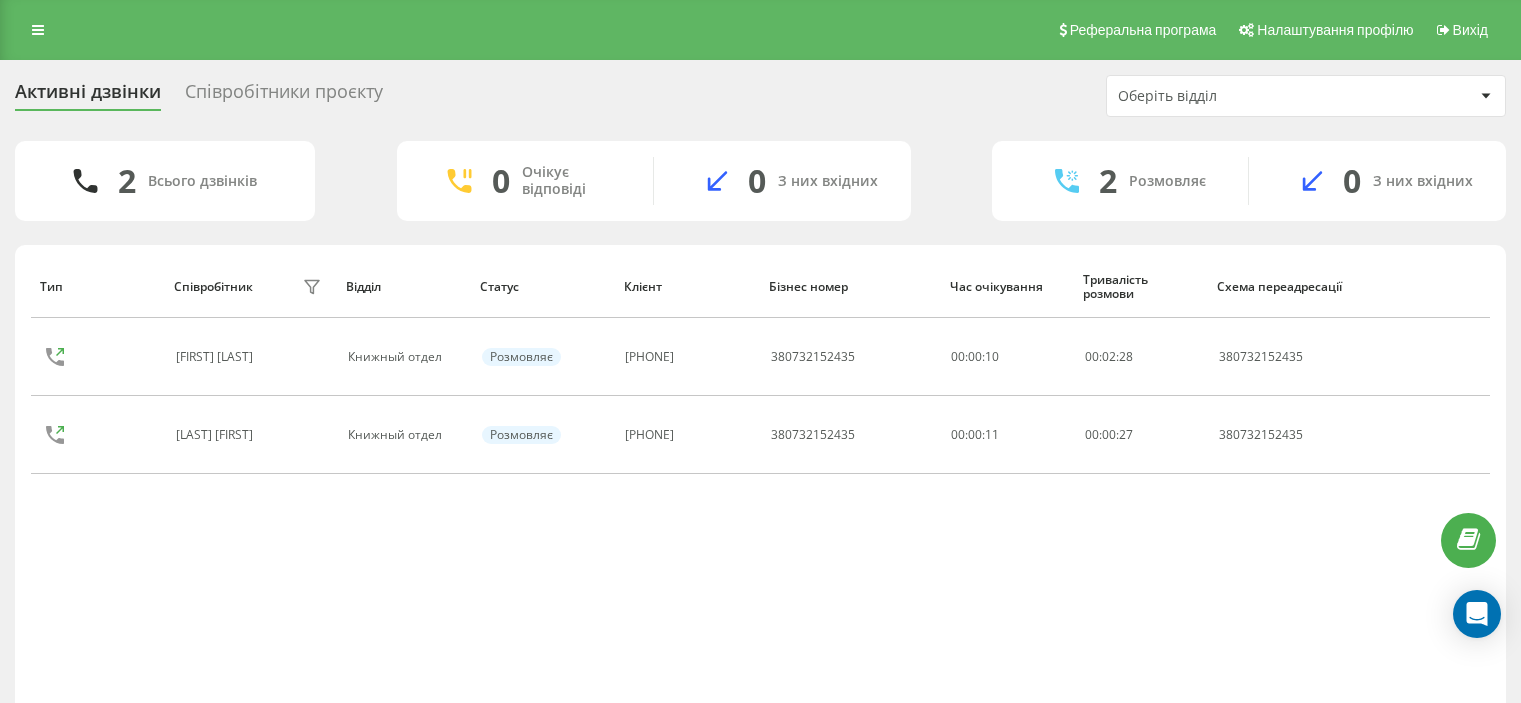 scroll, scrollTop: 0, scrollLeft: 0, axis: both 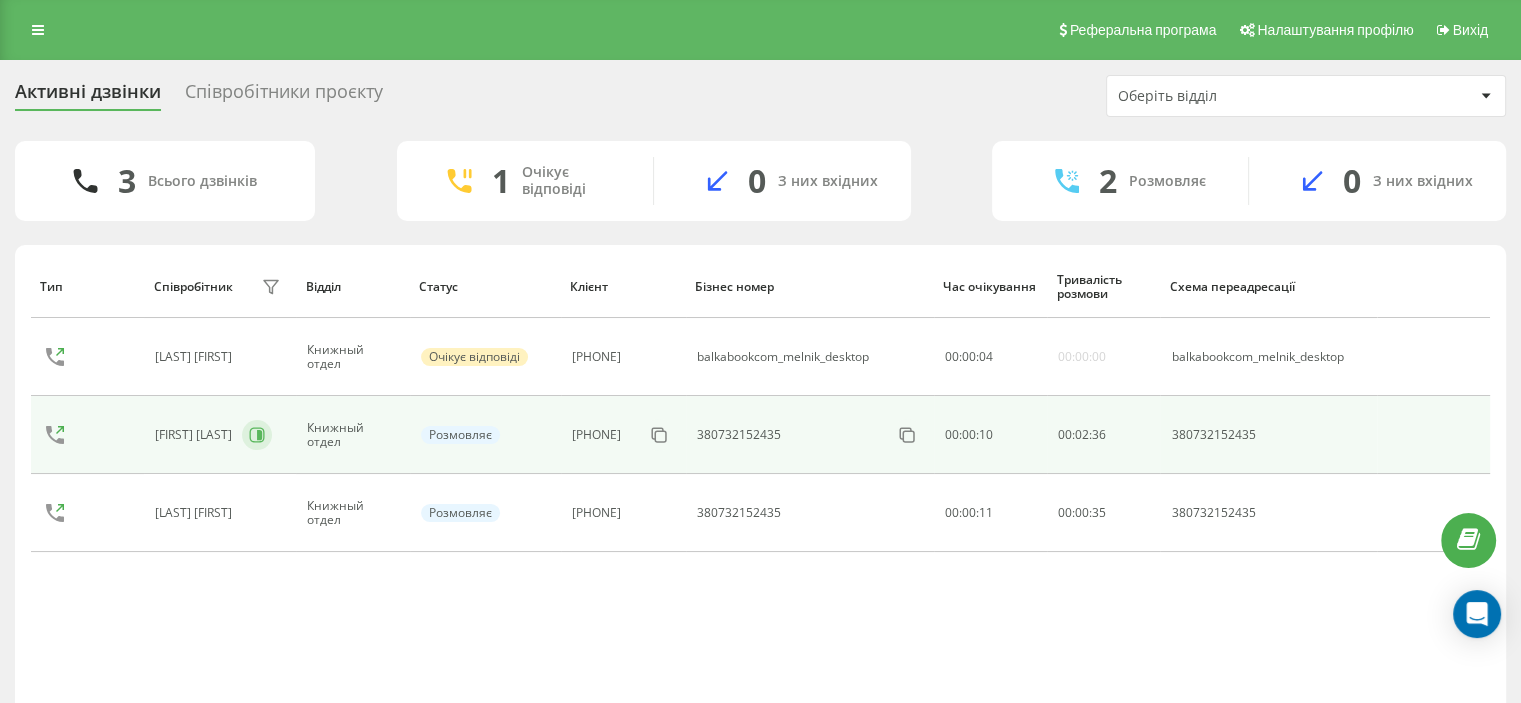 click at bounding box center (257, 435) 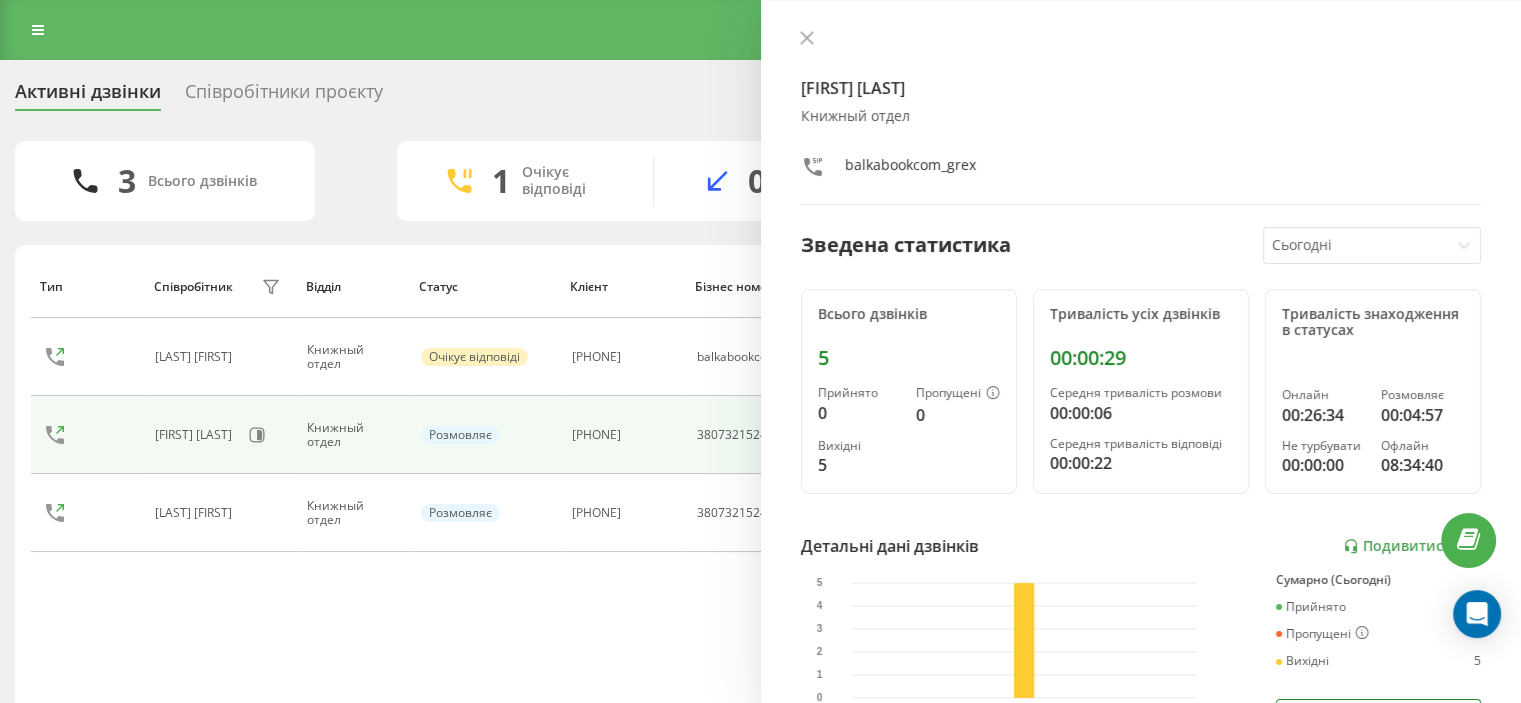click on "Активні дзвінки Співробітники проєкту Оберіть відділ   3   Всього дзвінків   1   Очікує відповіді   0   З них вхідних   2   Розмовляє   0   З них вхідних Тип Співробітник  фільтру  Відділ Статус Клієнт Бізнес номер Час очікування Тривалість розмови Схема переадресації Мельник Роман Книжный отдел Очікує відповіді 380679382703 balkabookcom_melnik_desktop 00 : 00 : 08 00:00:00 balkabookcom_melnik_desktop Дмитро Кляцкіх  Книжный отдел Розмовляє 380977975625 380732152435 00:00:10 00 : 02 : 41 380732152435 Маленко Валентина Книжный отдел Розмовляє 380937147870 380732152435 00:00:11 00 : 00 : 40 380732152435 Рядків на сторінці 25 10 25 50 100 0 - 3 з 3 1 Дмитро Кляцкіх  5 0 0" at bounding box center (760, 418) 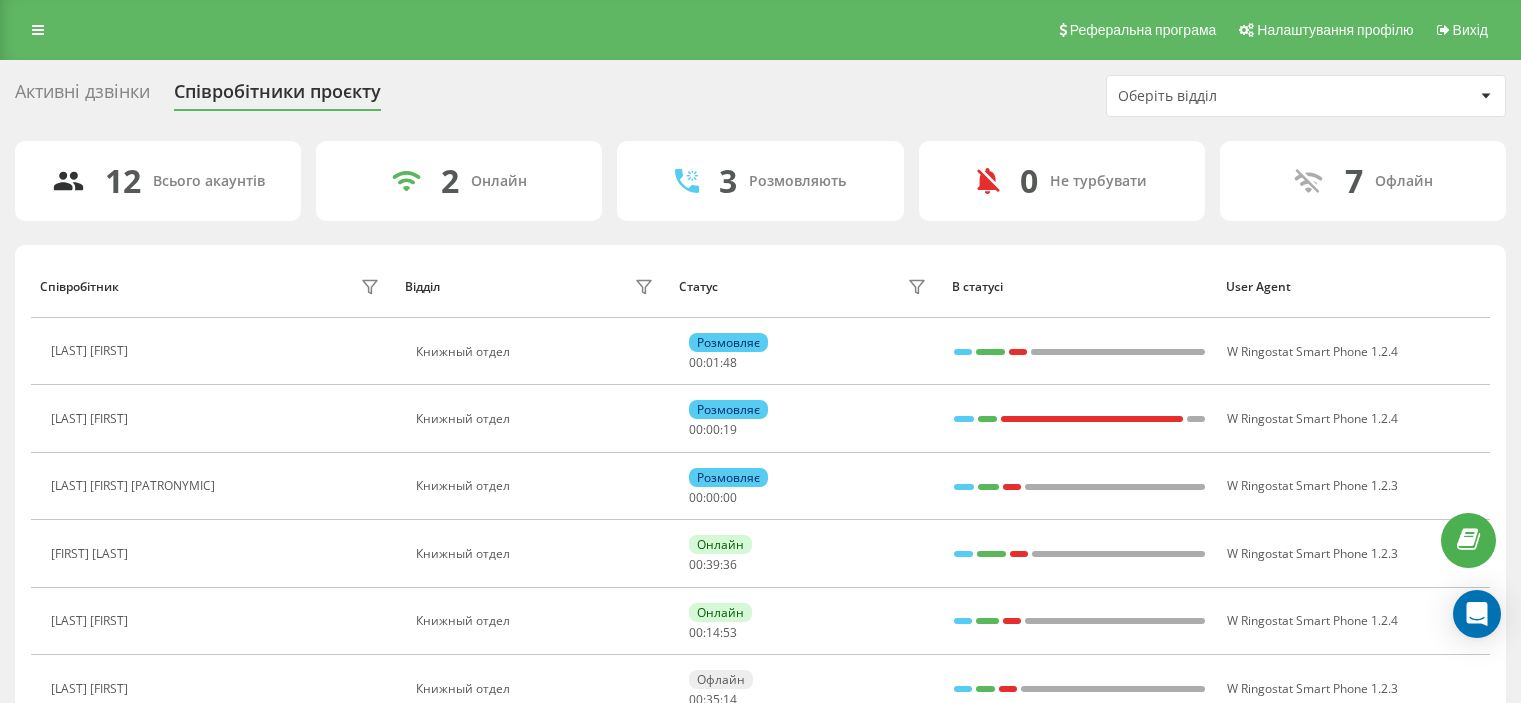 scroll, scrollTop: 0, scrollLeft: 0, axis: both 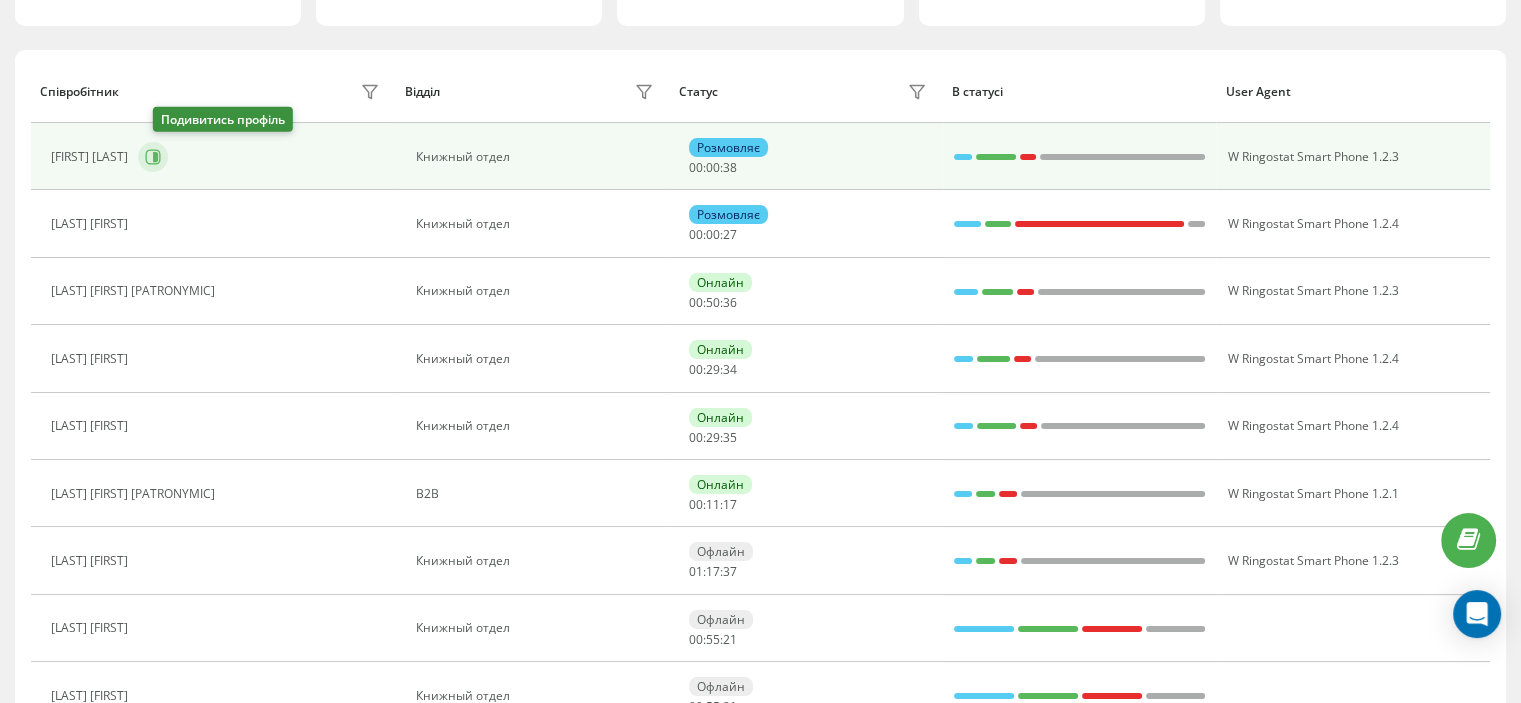 click at bounding box center (153, 157) 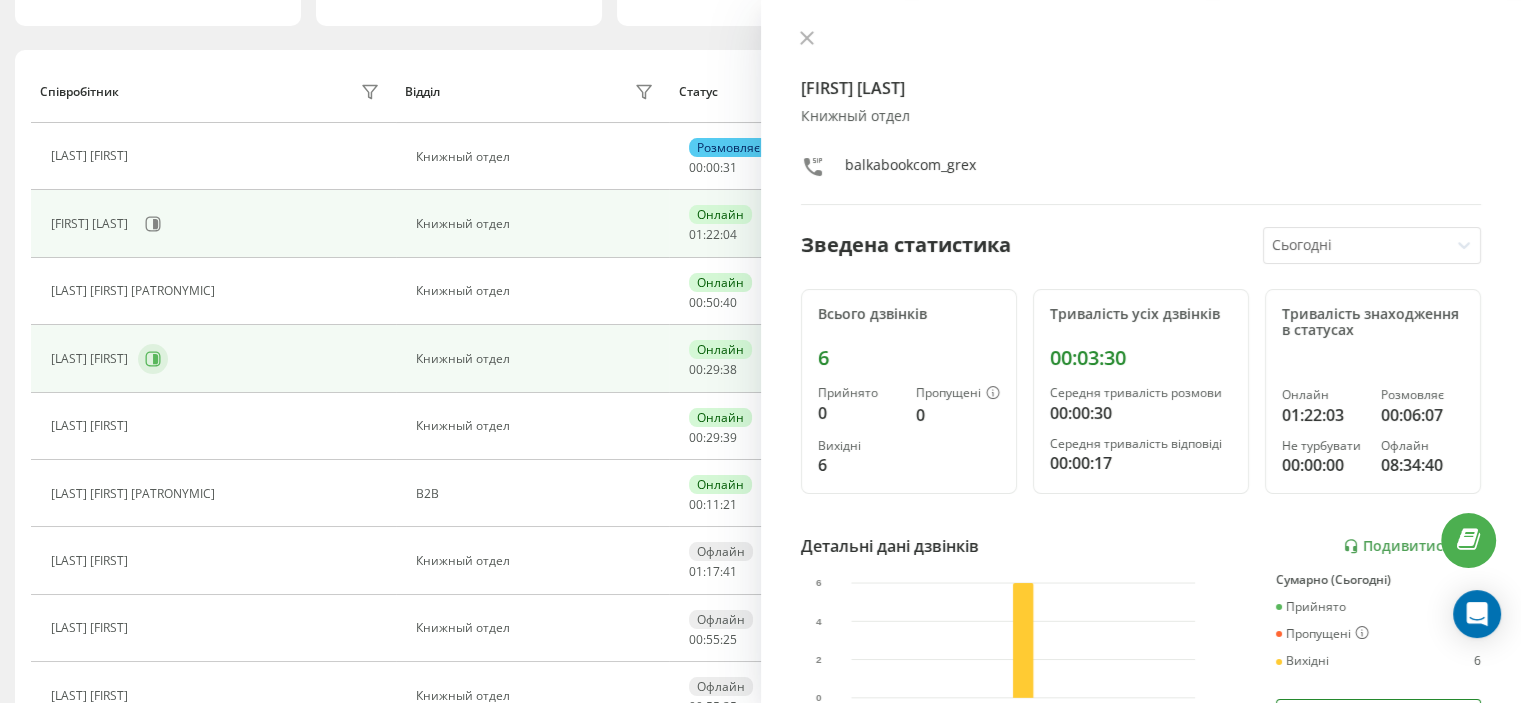 click 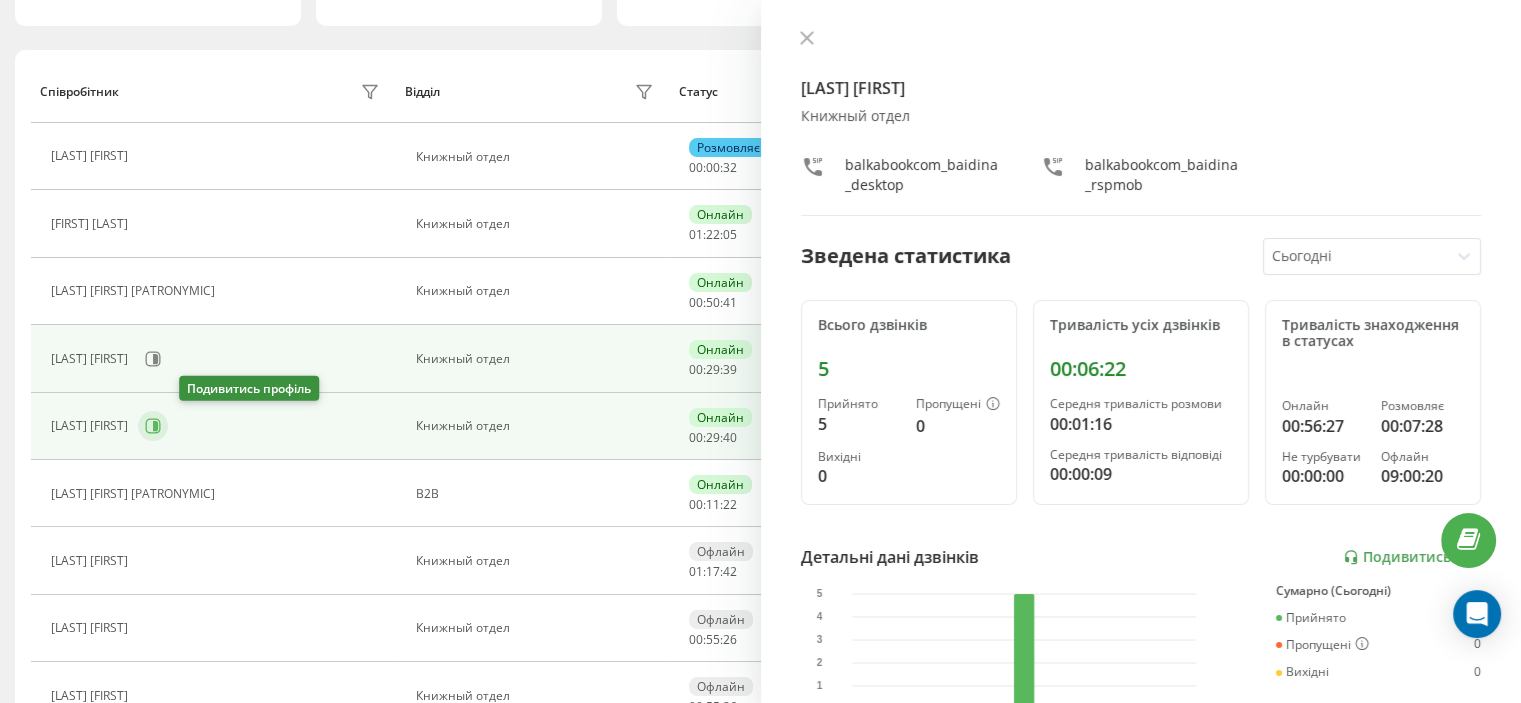 click 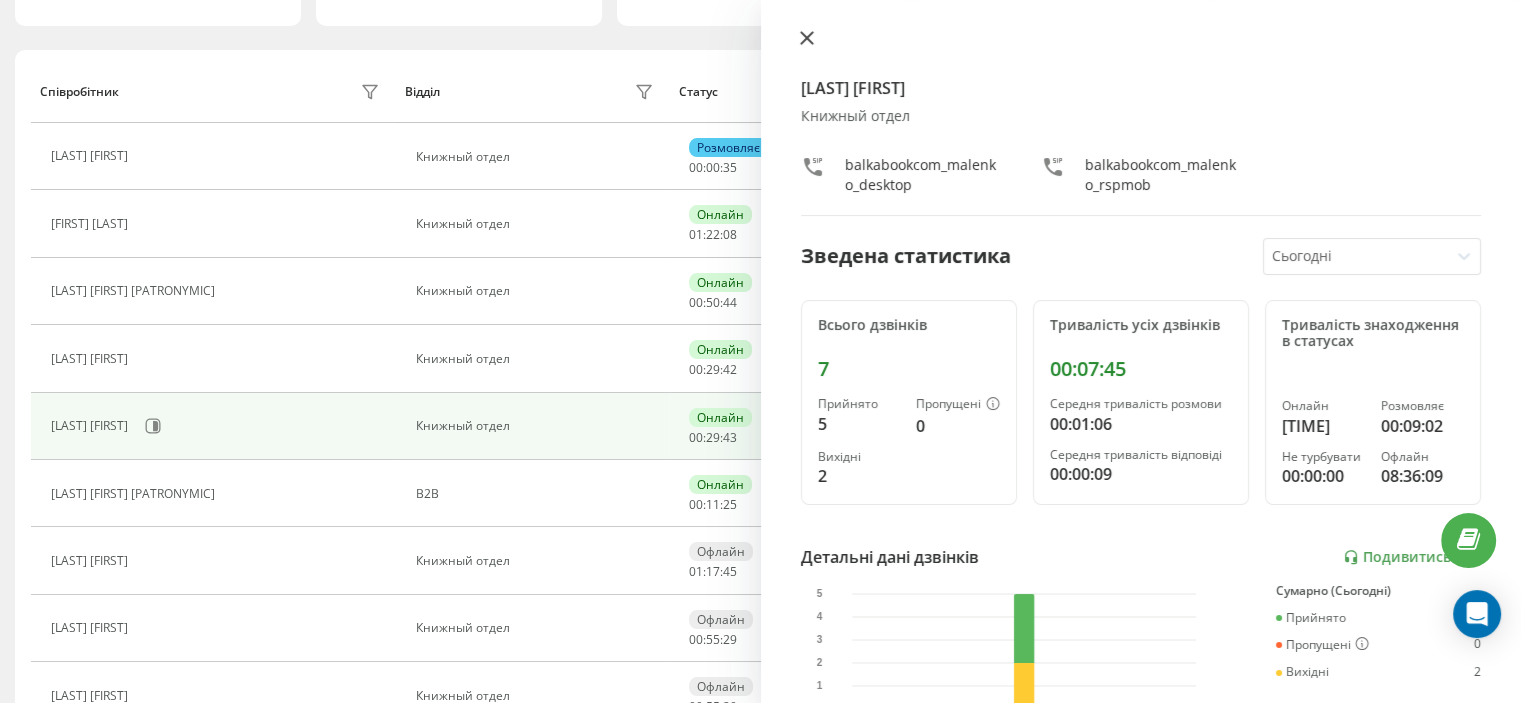 click at bounding box center (807, 39) 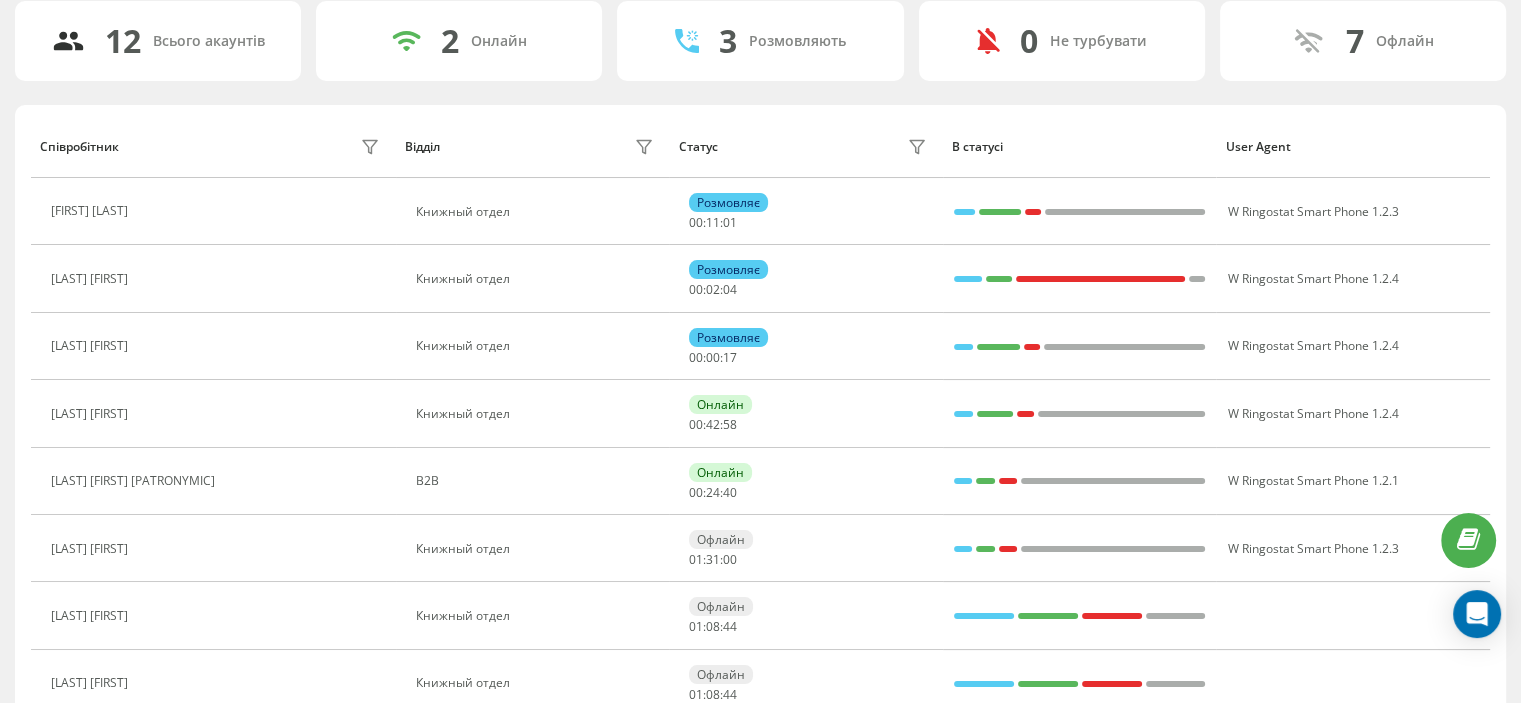 scroll, scrollTop: 0, scrollLeft: 0, axis: both 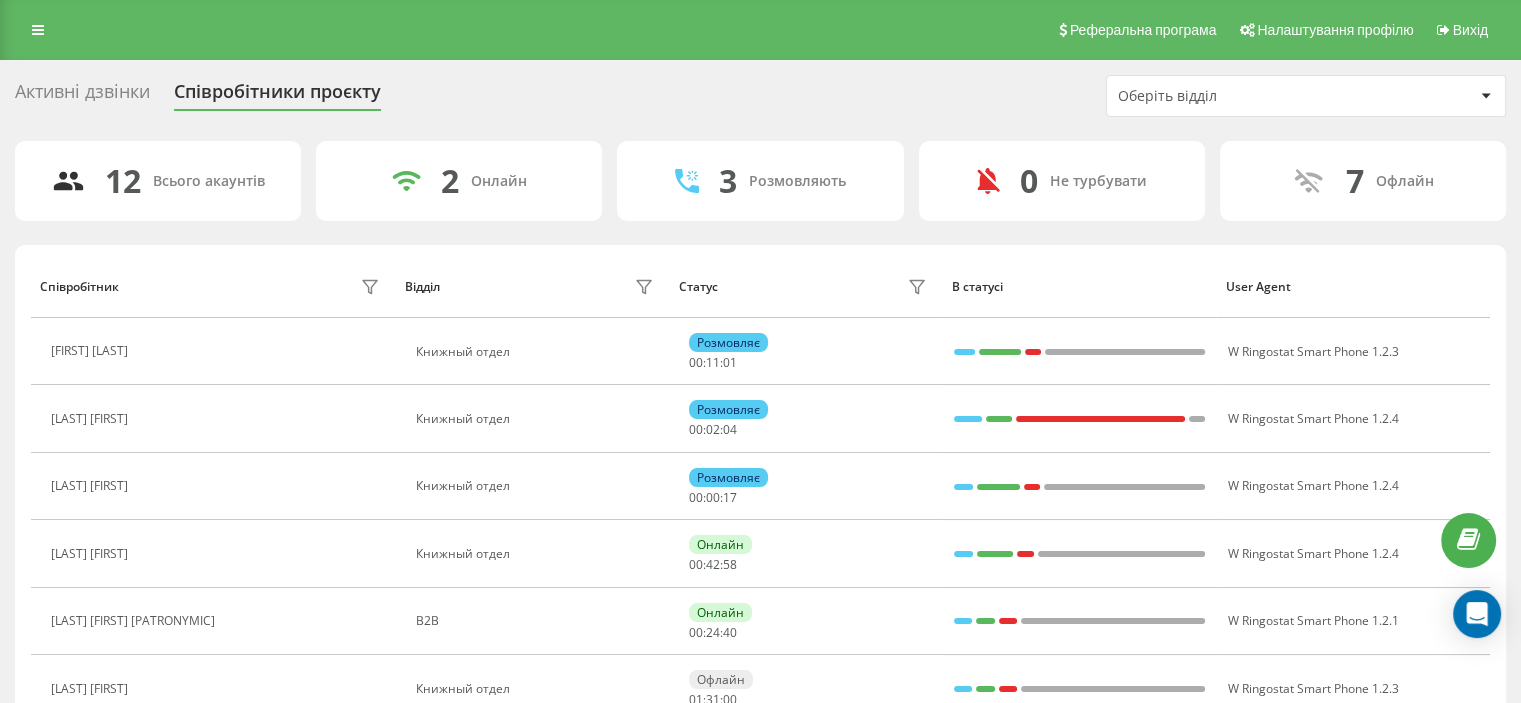 click at bounding box center (38, 30) 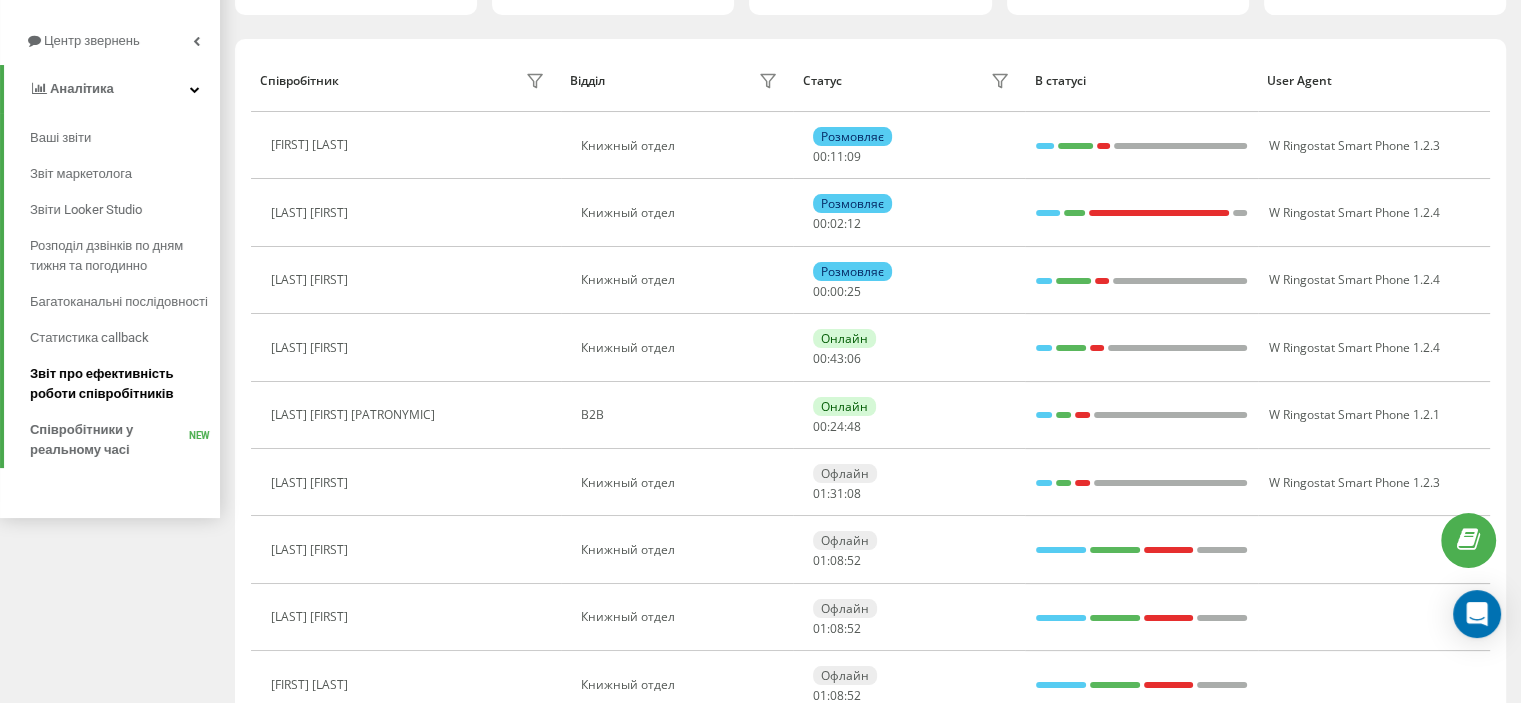 scroll, scrollTop: 200, scrollLeft: 0, axis: vertical 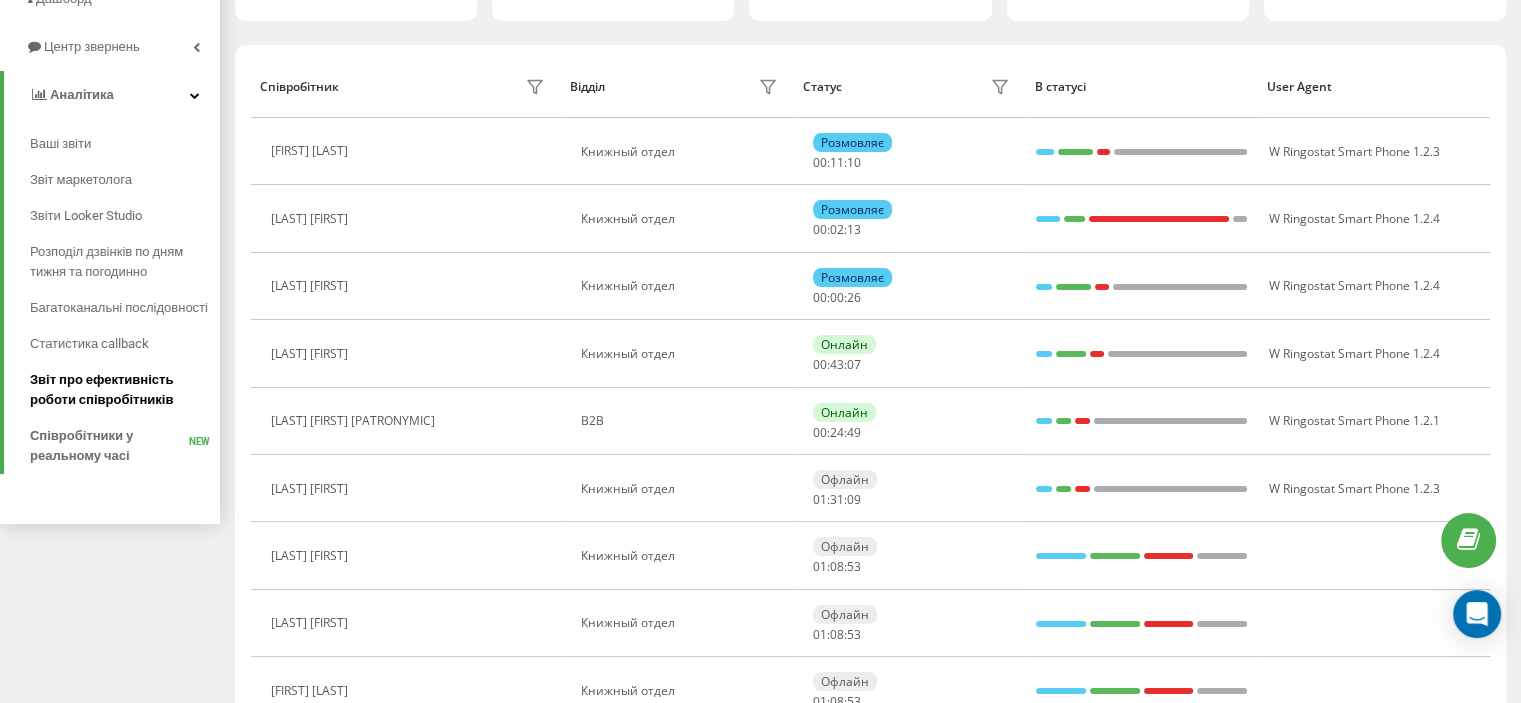 click on "Звіт про ефективність роботи співробітників" at bounding box center [120, 390] 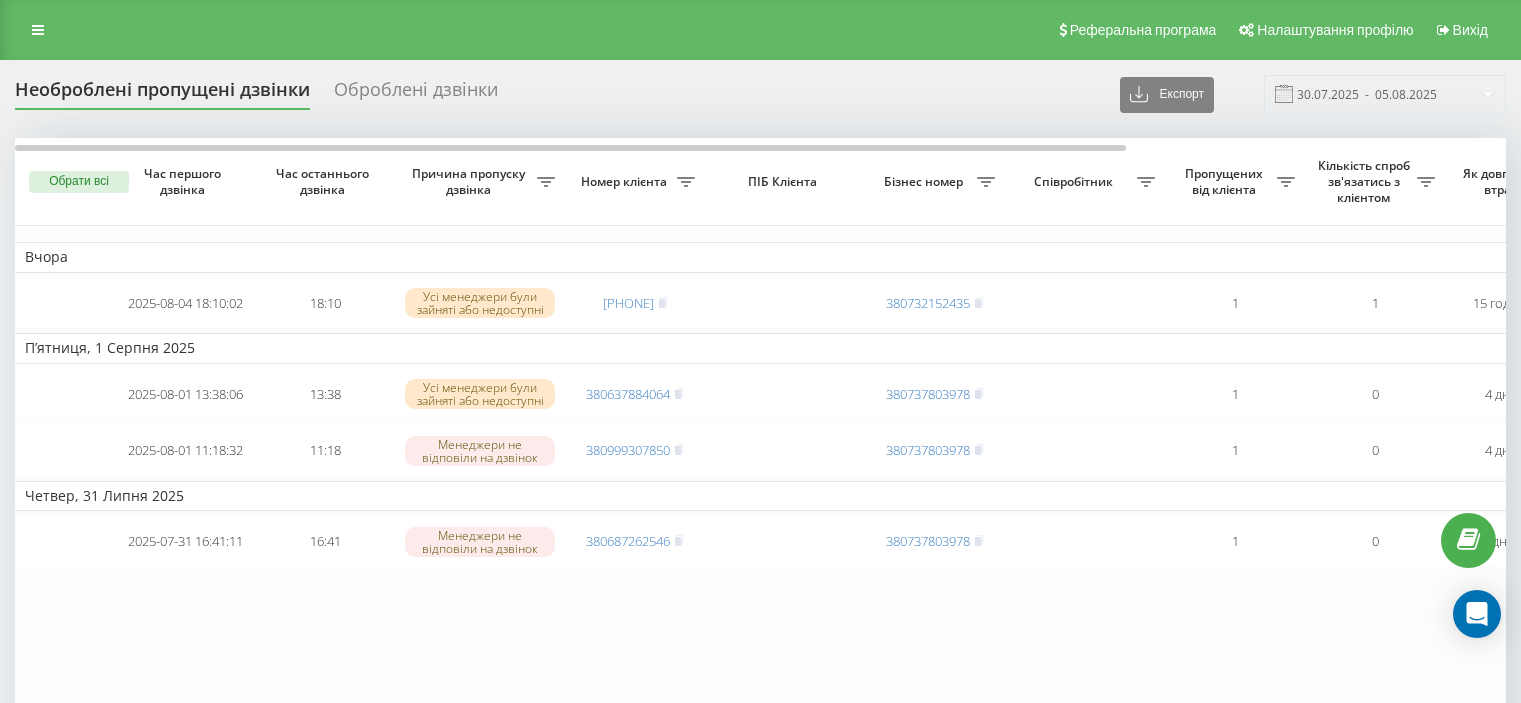 scroll, scrollTop: 0, scrollLeft: 0, axis: both 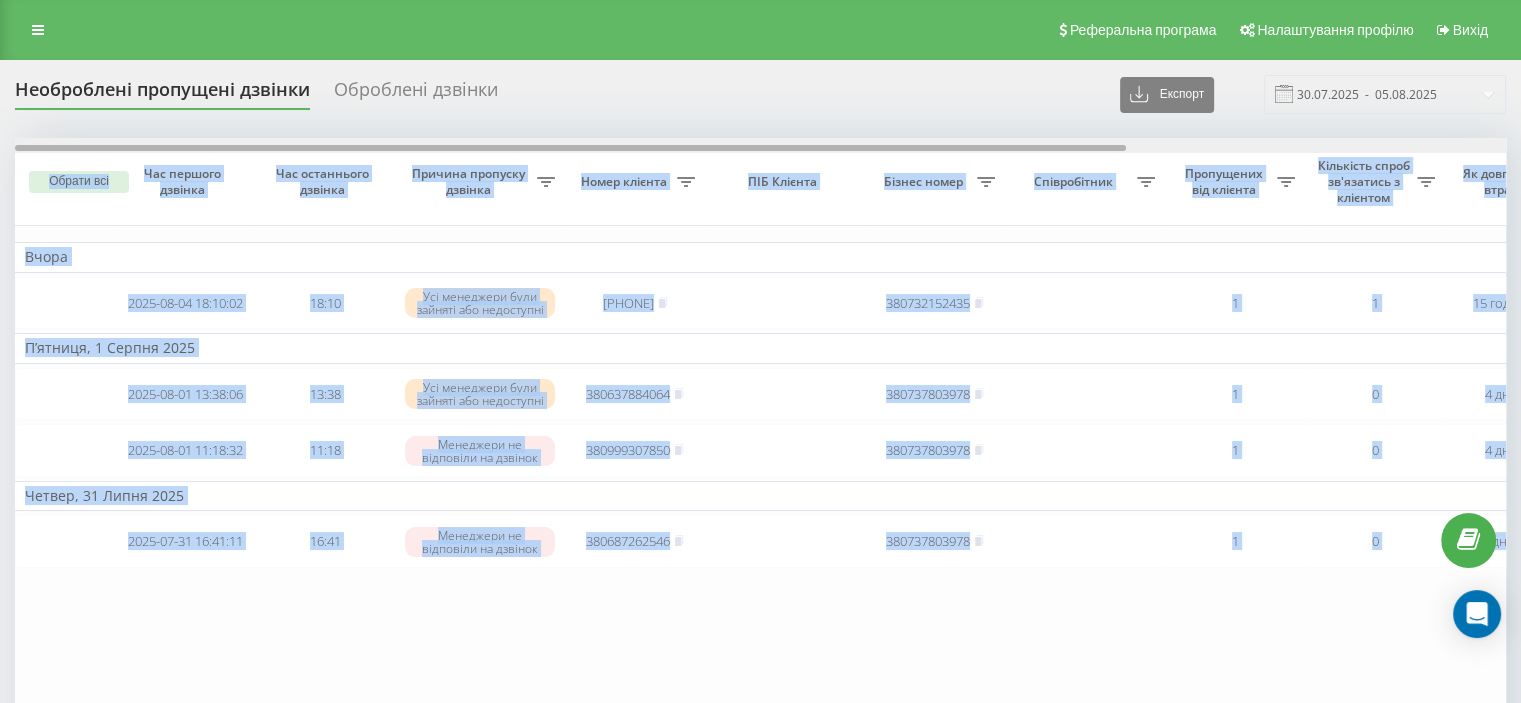 click on "Необроблені пропущені дзвінки Оброблені дзвінки Експорт .csv .xlsx [DATE]  -  [DATE] Обрати всі Час першого дзвінка Час останнього дзвінка Причина пропуску дзвінка Номер клієнта ПІБ Клієнта Бізнес номер Співробітник Пропущених від клієнта Кількість спроб зв'язатись з клієнтом Як довго дзвінок втрачено Назва схеми переадресації Коментар до дзвінка Вчора [DATE] [TIME] [TIME] Усі менеджери були зайняті або недоступні [PHONE] [PHONE] 1 1 15 годин тому Основна без RSP mob Обробити Не вдалося зв'язатися Зв'язався з клієнтом за допомогою іншого каналу Інший варіант [DATE] [TIME] 1" at bounding box center (760, 432) 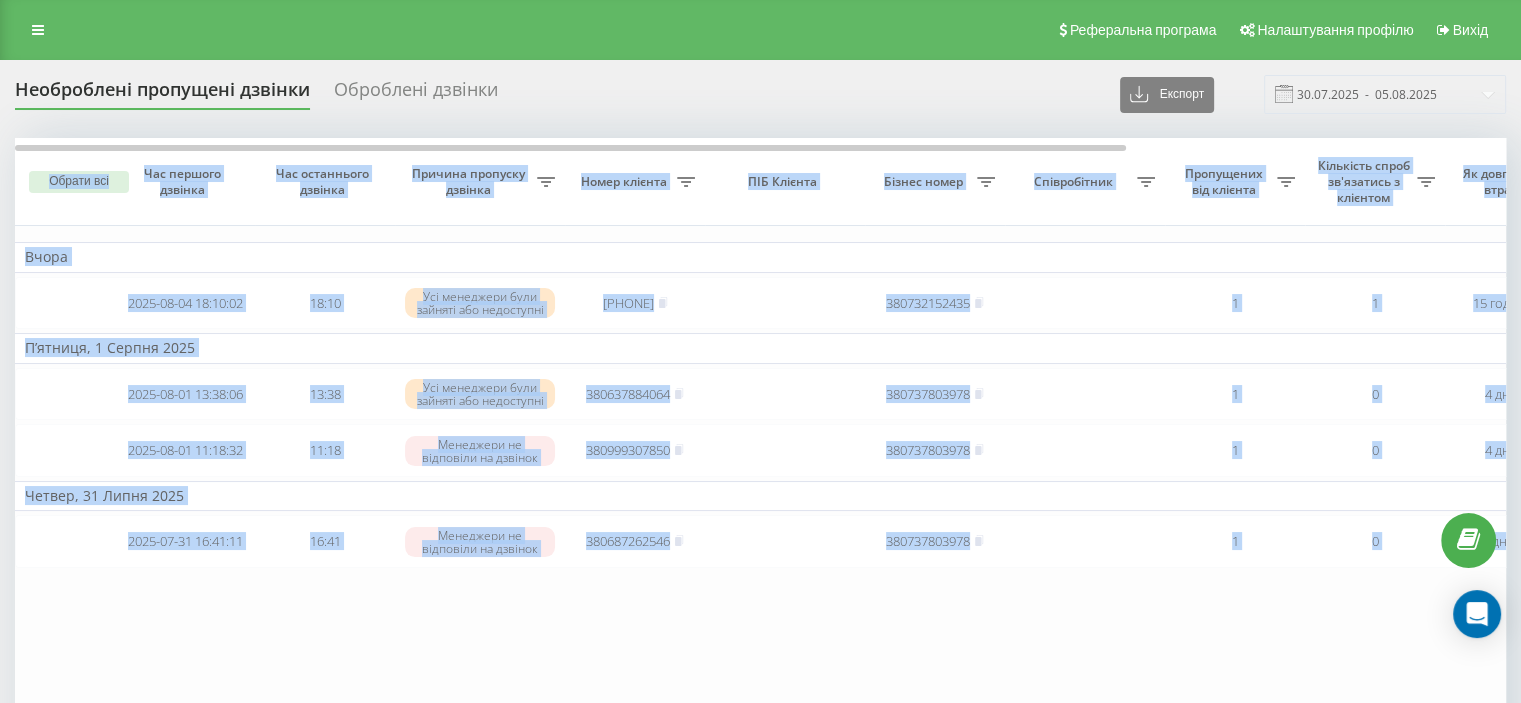 click on "Вчора" at bounding box center [1015, 257] 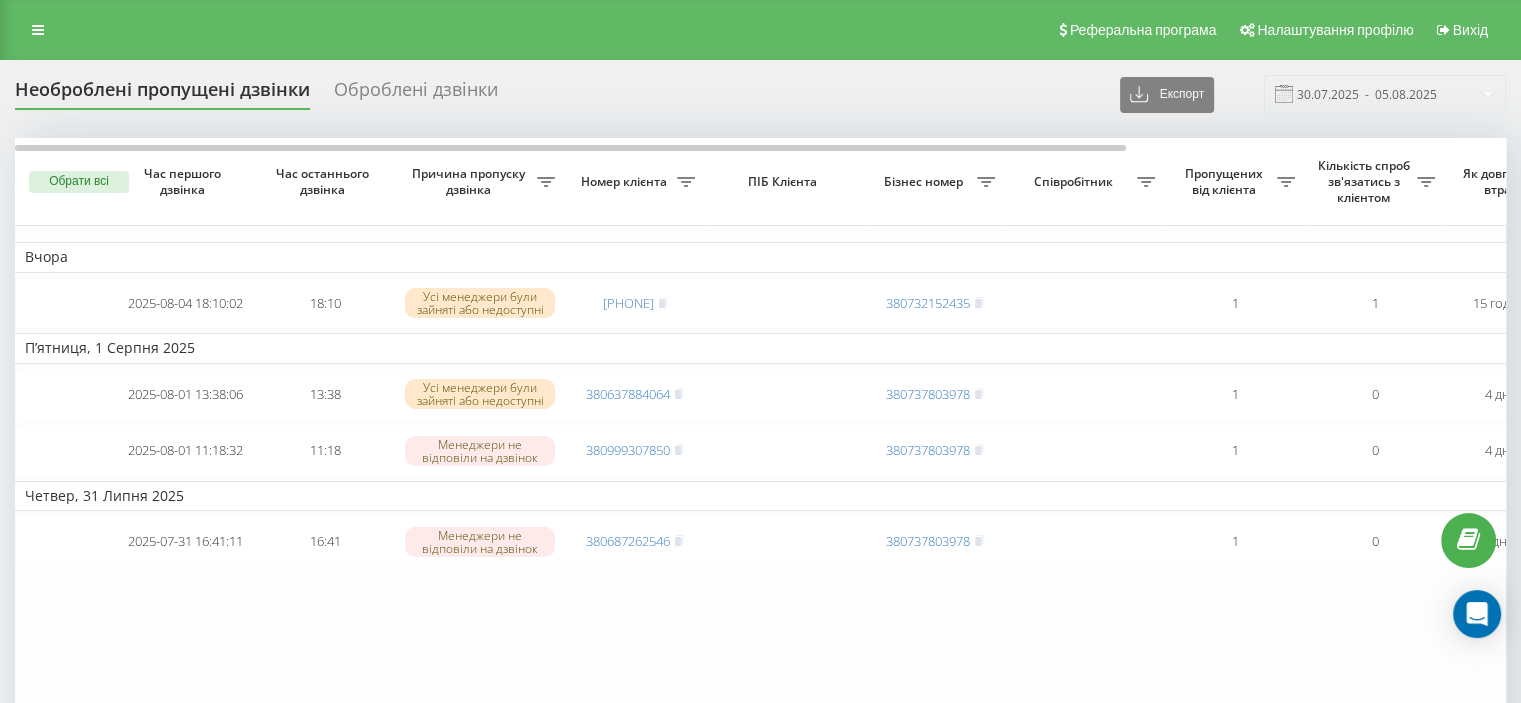 click on "ПІБ Клієнта" at bounding box center (785, 182) 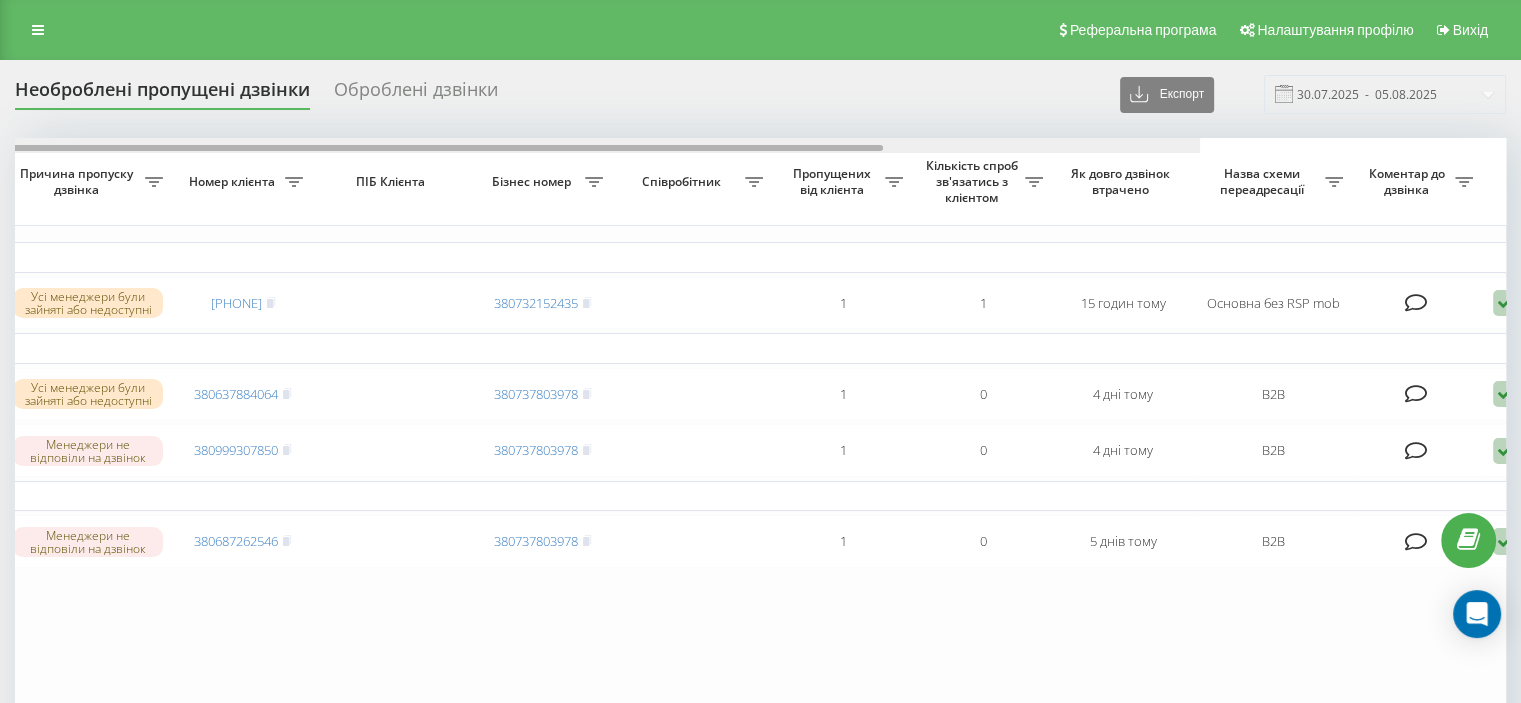 scroll, scrollTop: 0, scrollLeft: 508, axis: horizontal 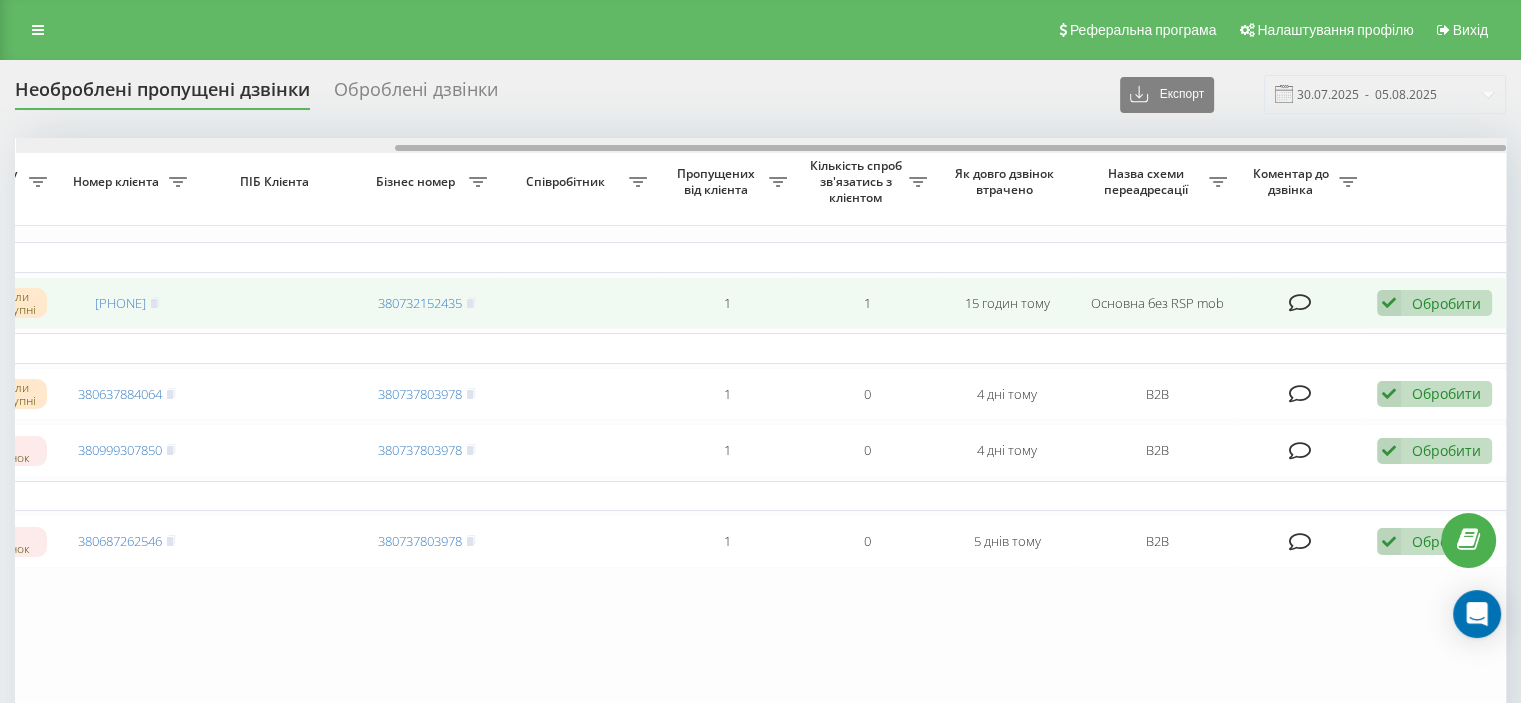drag, startPoint x: 791, startPoint y: 159, endPoint x: 1460, endPoint y: 315, distance: 686.9476 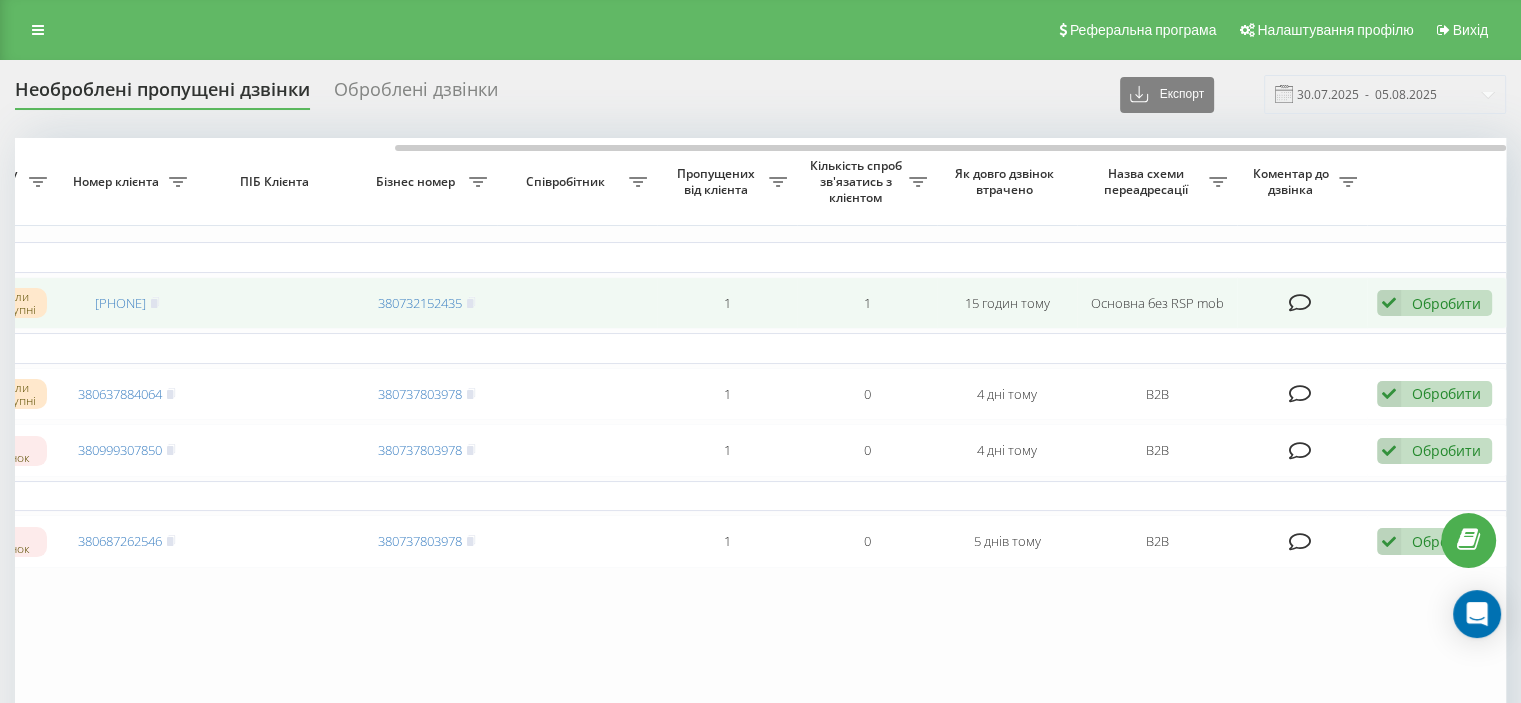 click on "Обробити" at bounding box center (1446, 303) 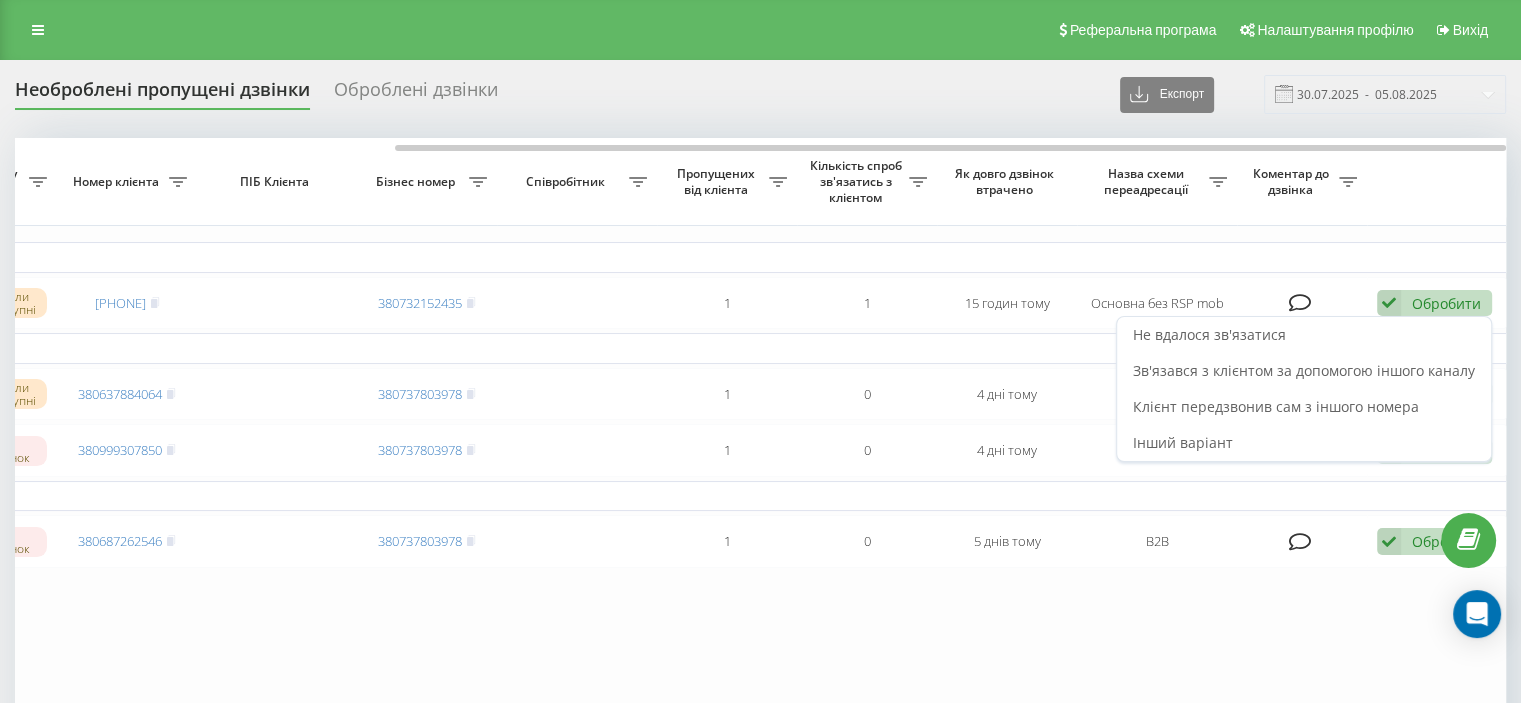 click on "Не вдалося зв'язатися" at bounding box center (1304, 335) 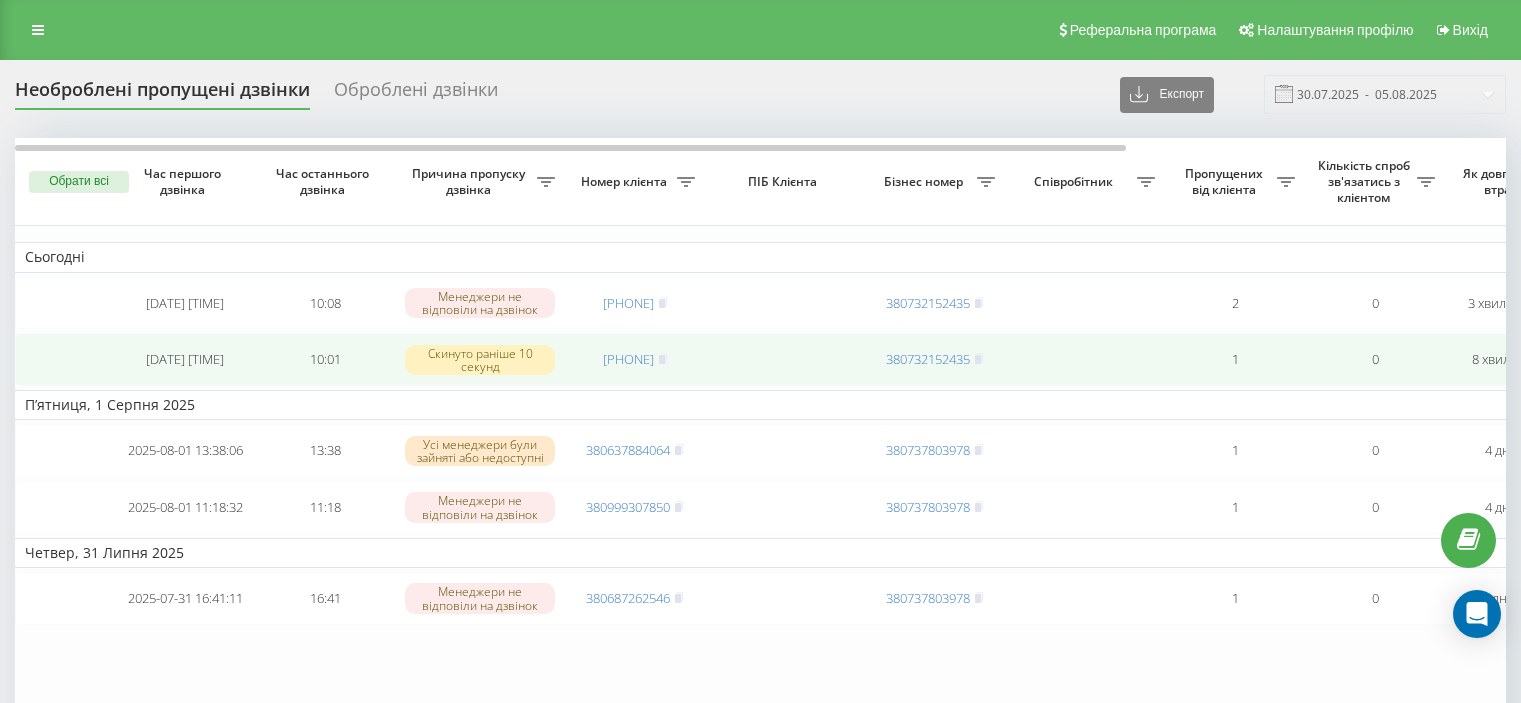scroll, scrollTop: 0, scrollLeft: 0, axis: both 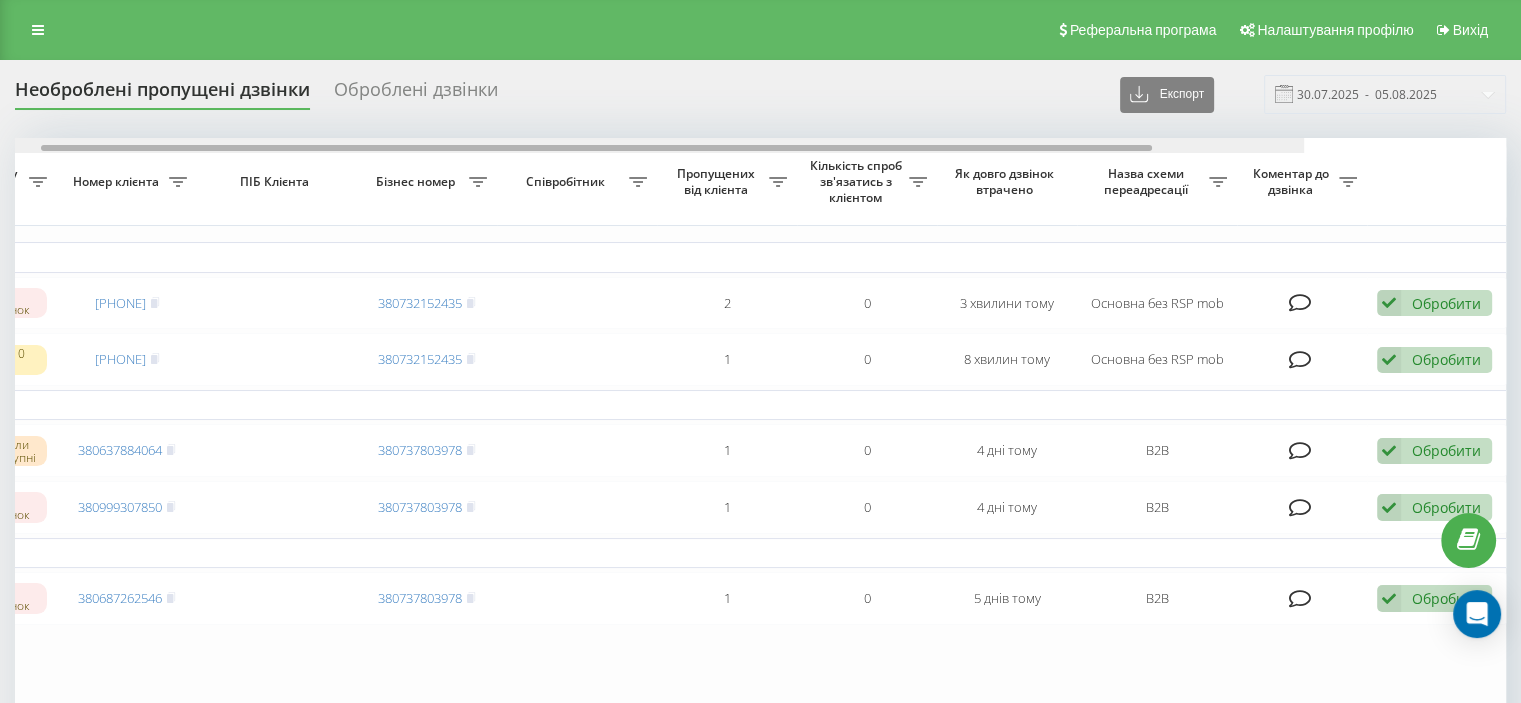 drag, startPoint x: 556, startPoint y: 148, endPoint x: 972, endPoint y: 160, distance: 416.17303 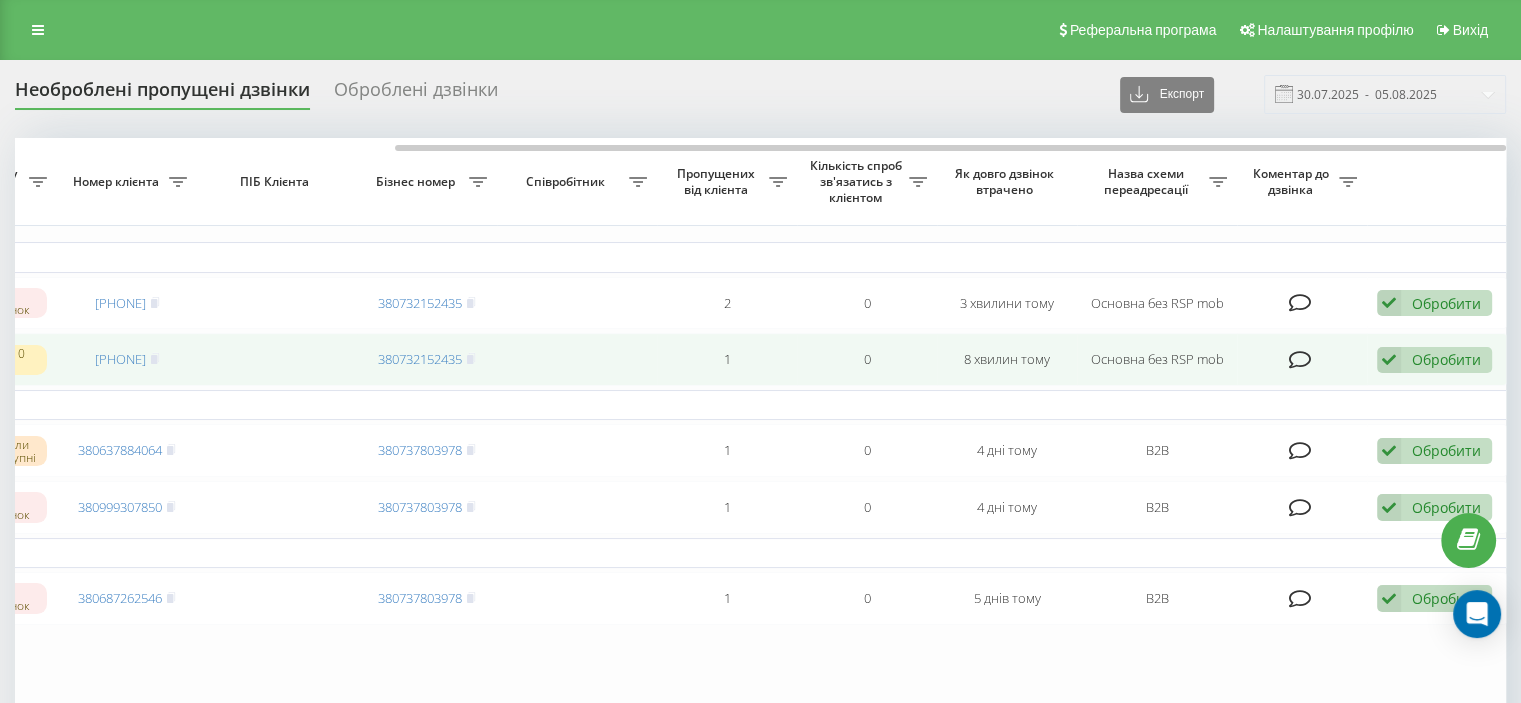 click on "Обробити Не вдалося зв'язатися Зв'язався з клієнтом за допомогою іншого каналу Клієнт передзвонив сам з іншого номера Інший варіант" at bounding box center (1437, 359) 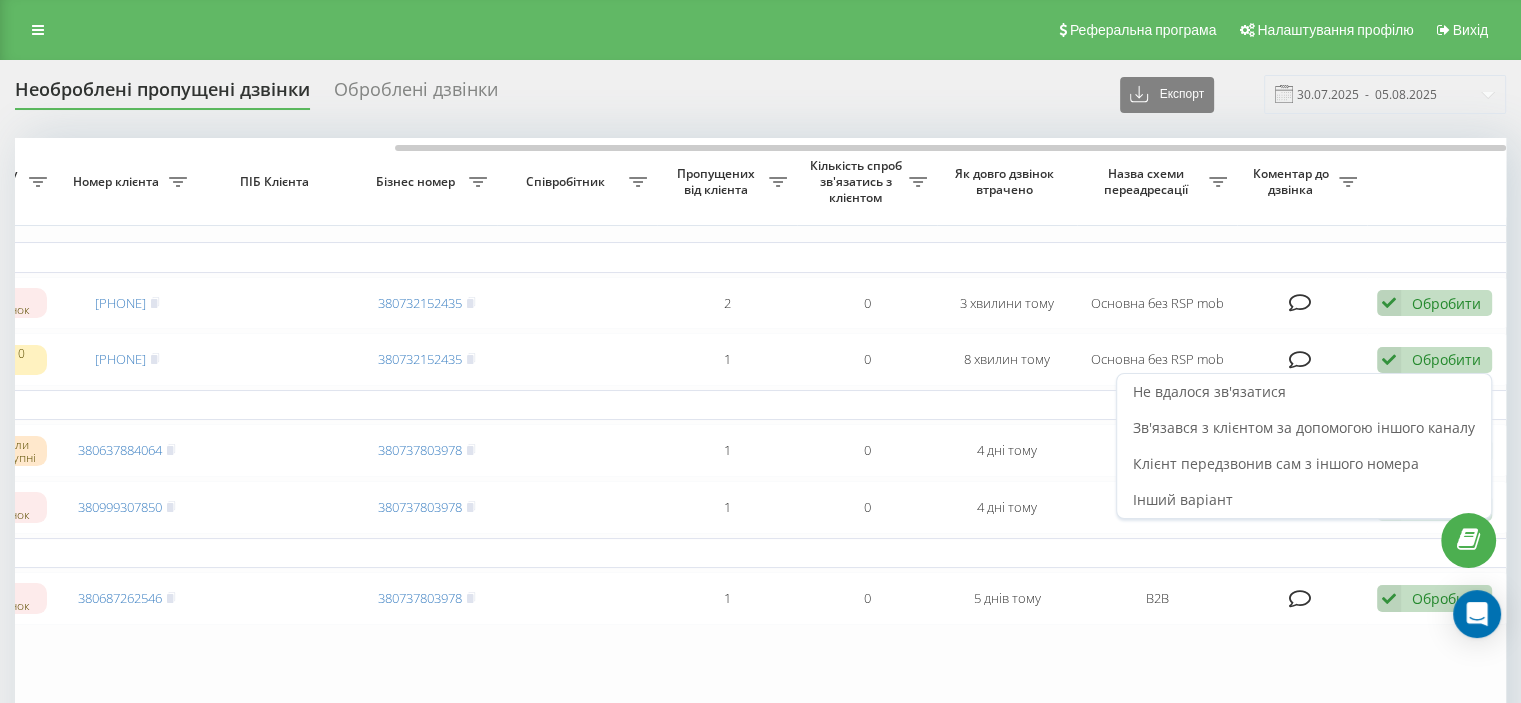 drag, startPoint x: 1359, startPoint y: 391, endPoint x: 1339, endPoint y: 407, distance: 25.612497 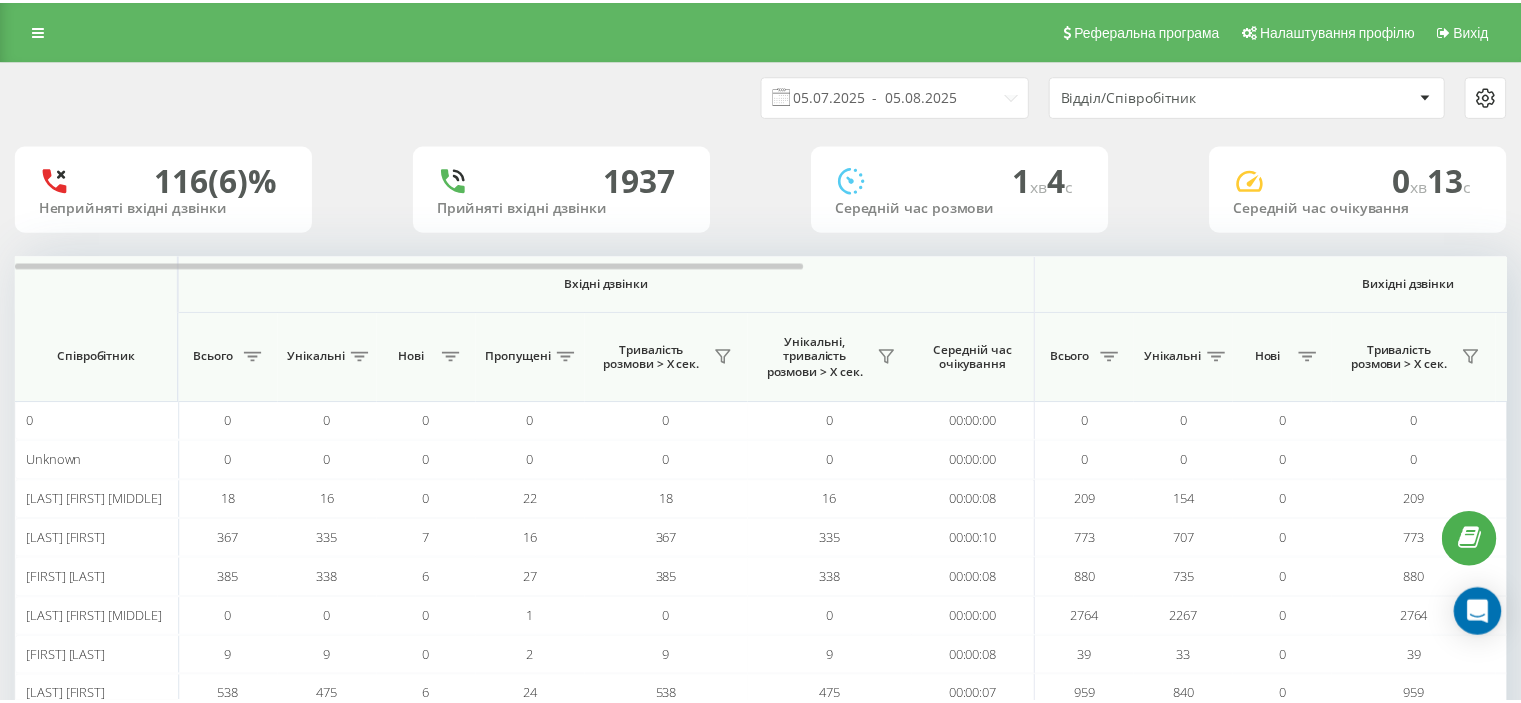 scroll, scrollTop: 0, scrollLeft: 0, axis: both 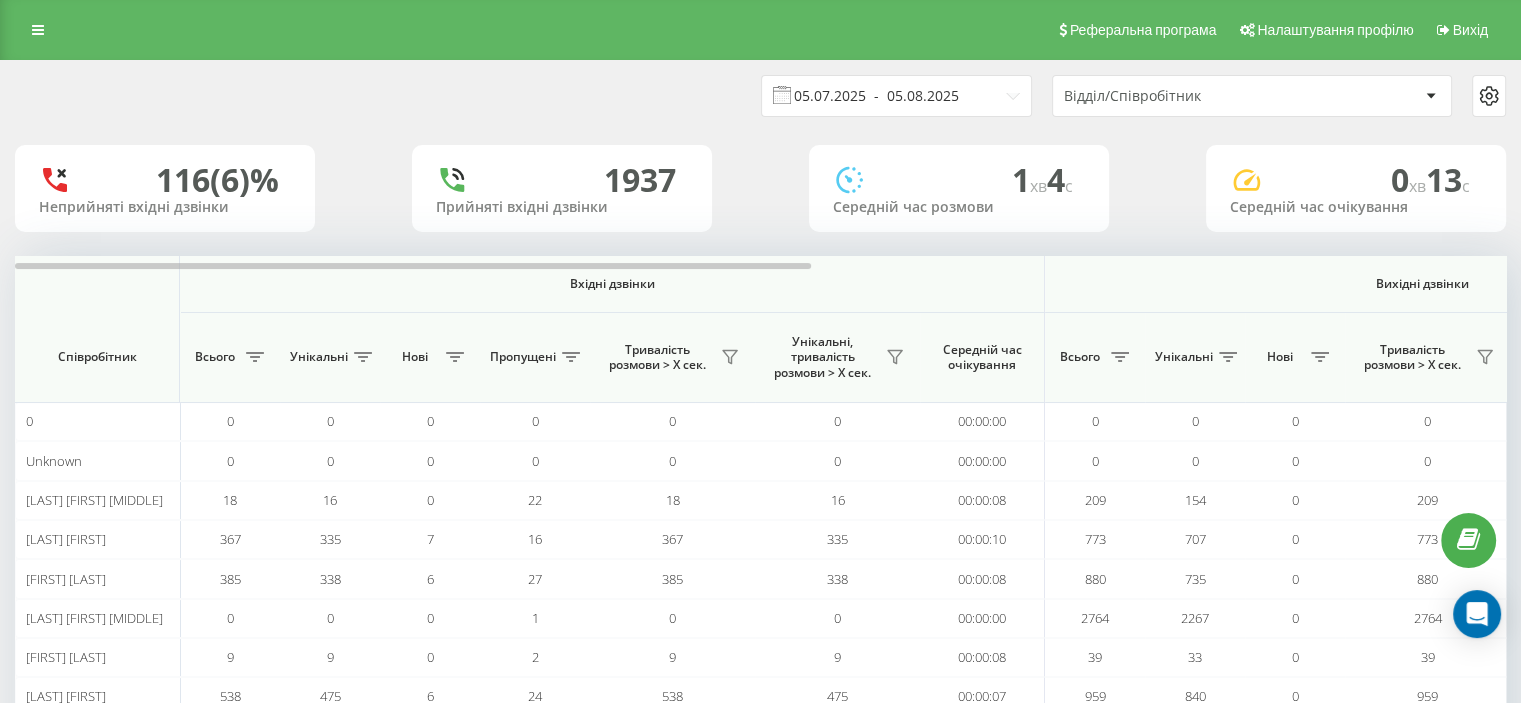 click on "05.07.2025  -  05.08.2025" at bounding box center [896, 96] 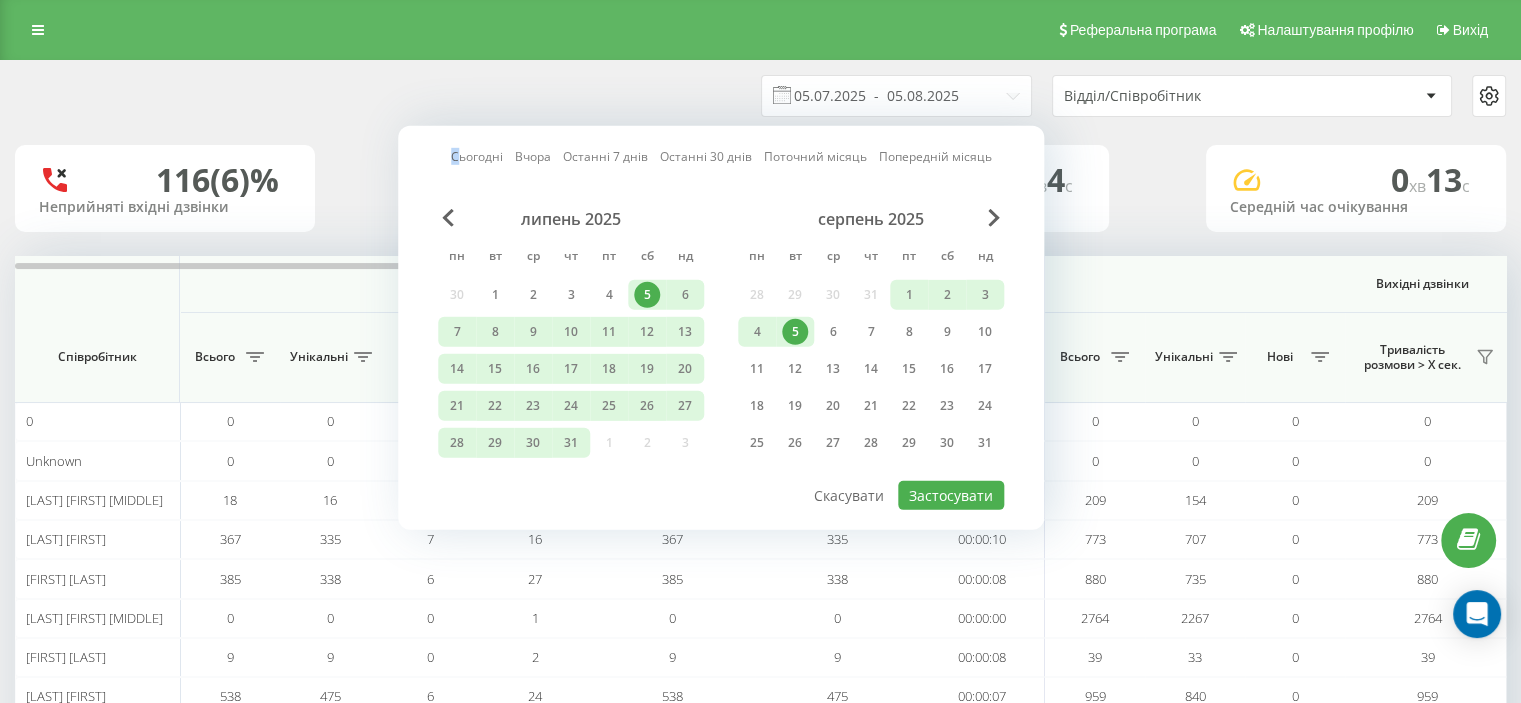 click on "Сьогодні" at bounding box center [477, 156] 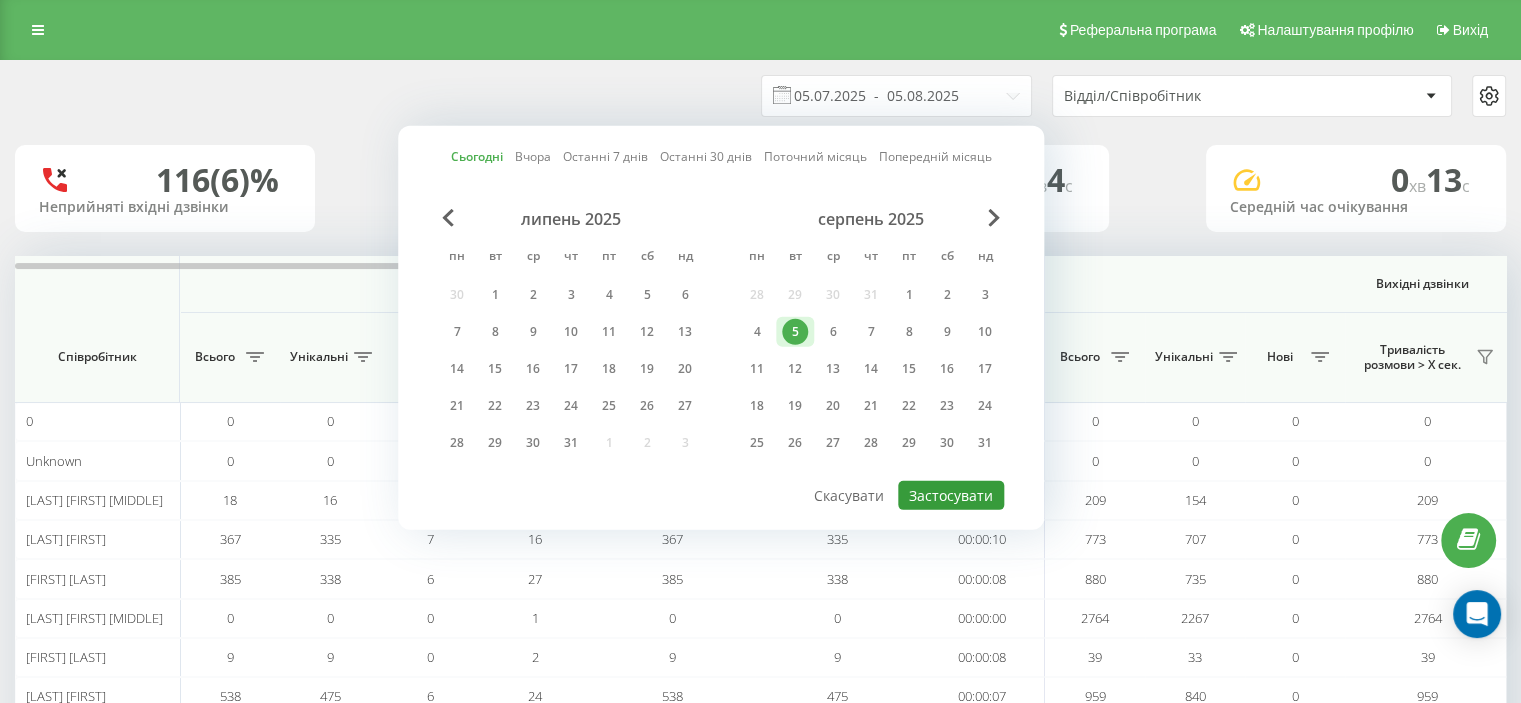 click on "Застосувати" at bounding box center [951, 495] 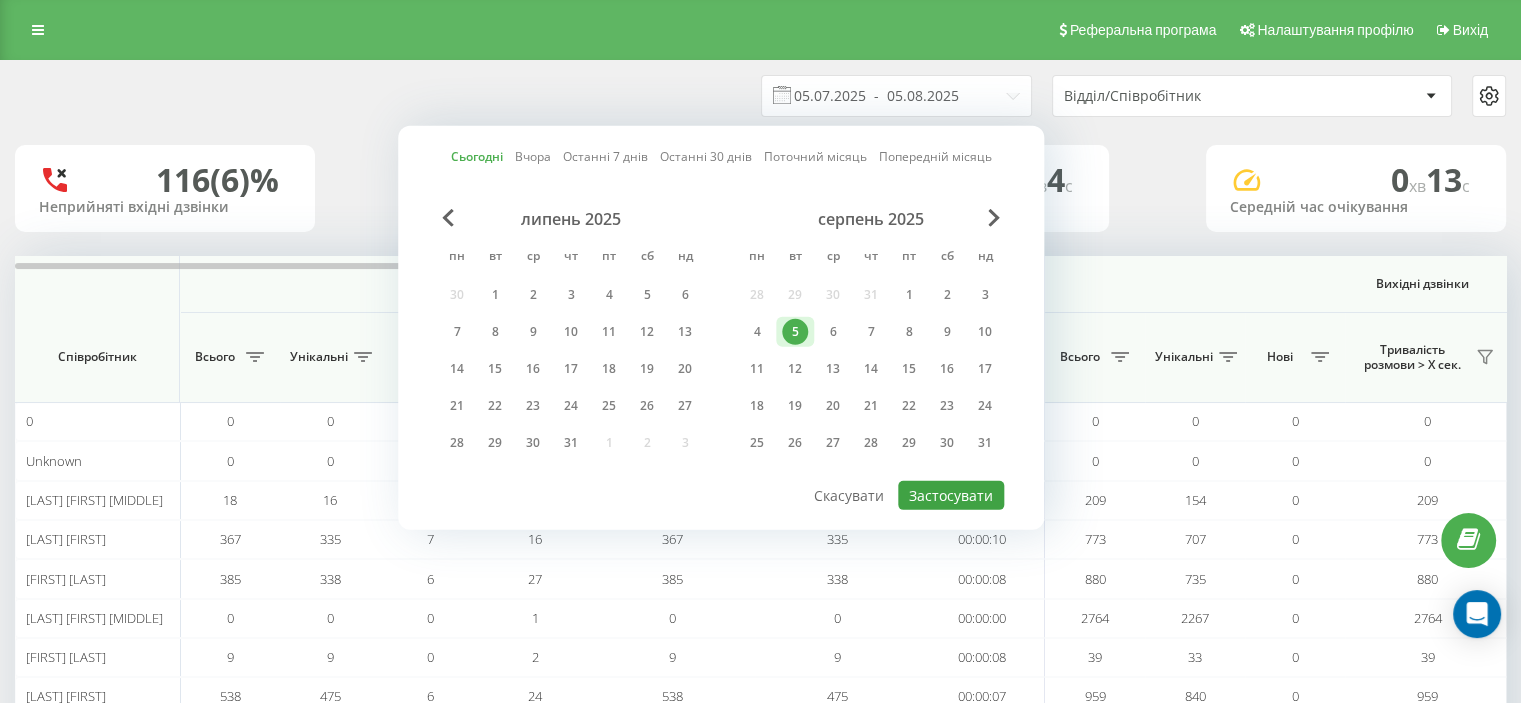 type on "05.08.2025  -  05.08.2025" 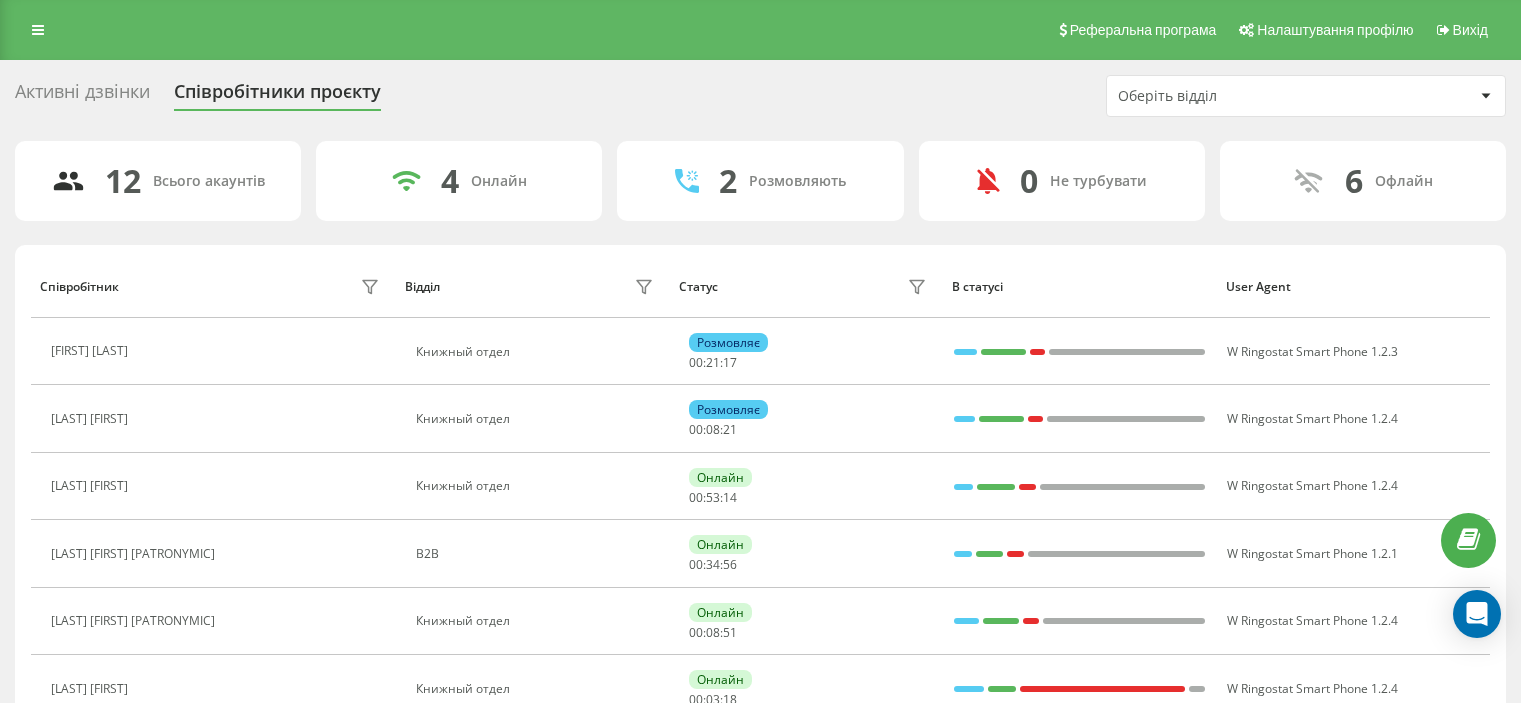 scroll, scrollTop: 200, scrollLeft: 0, axis: vertical 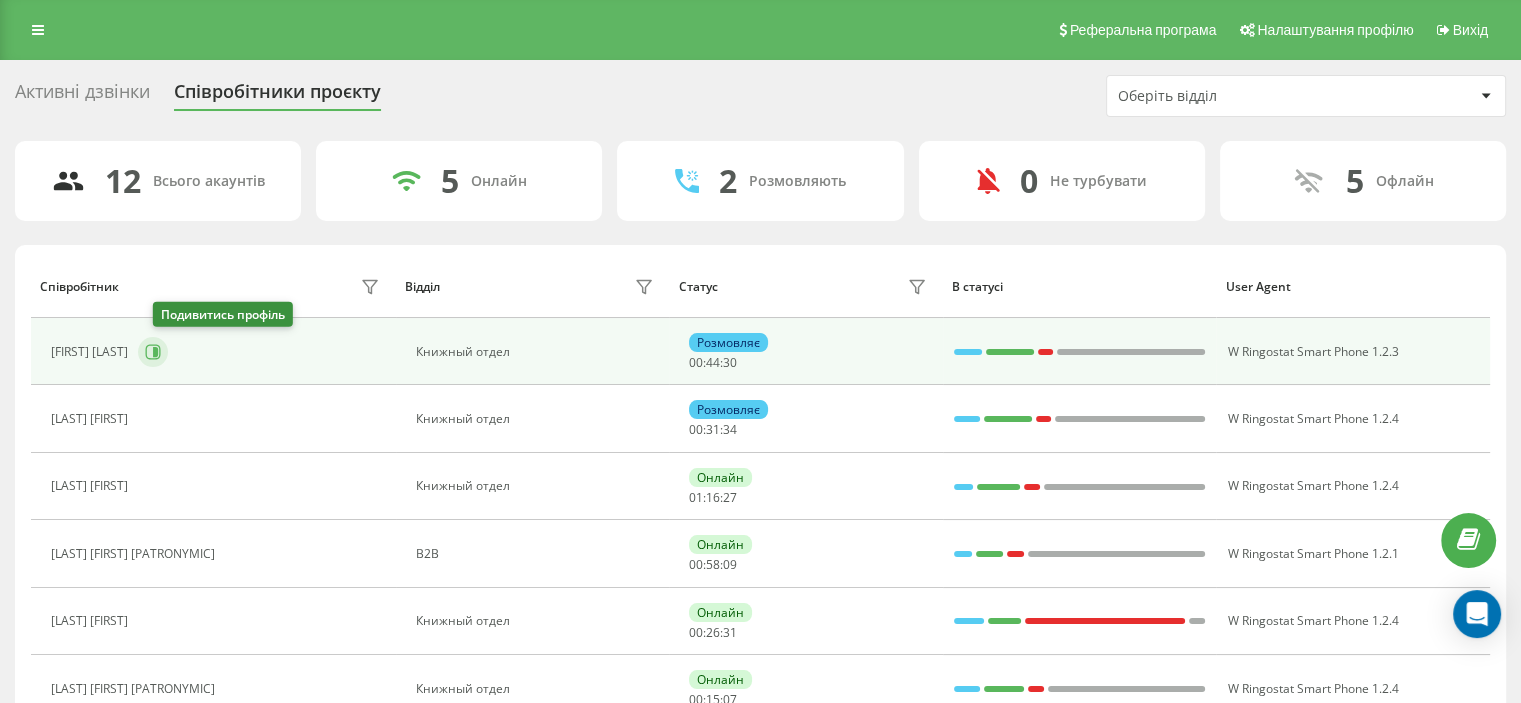 click 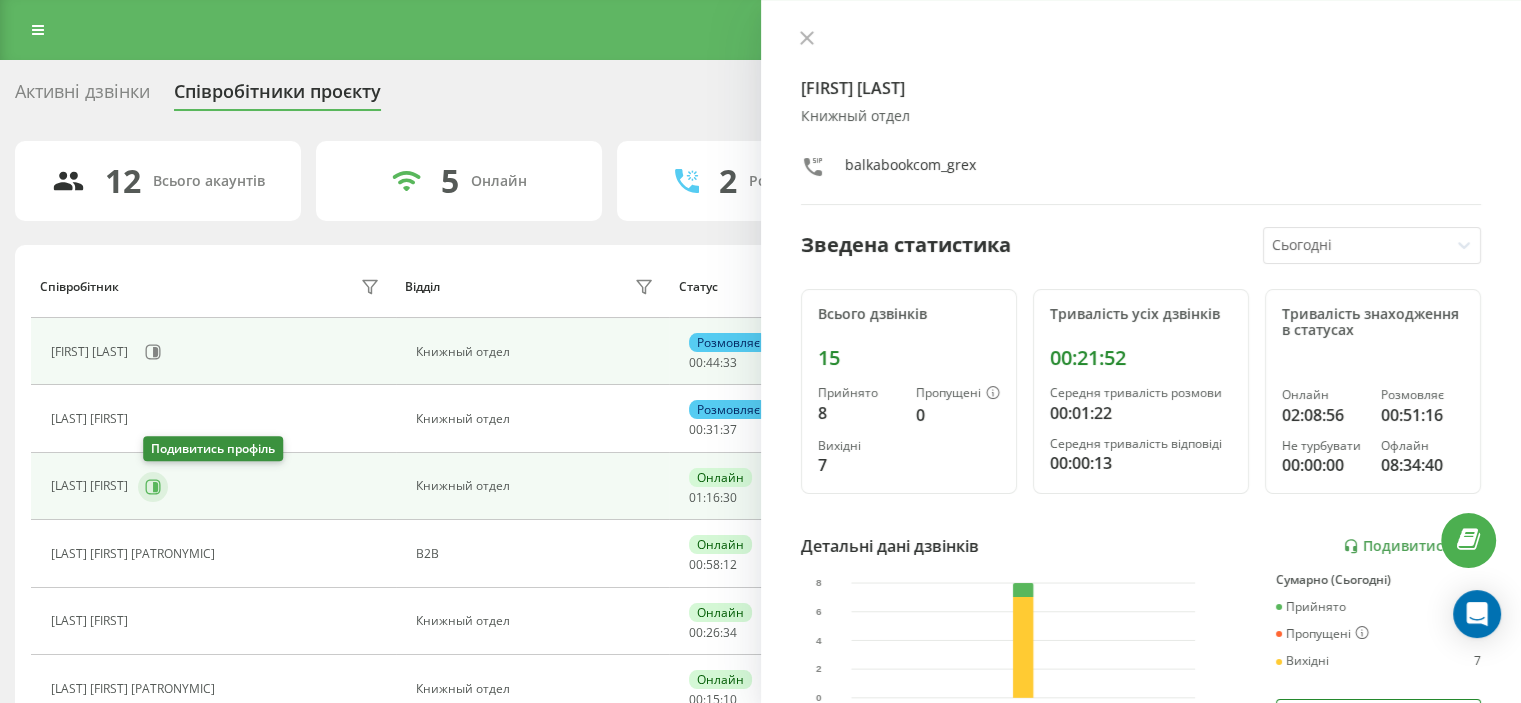 click at bounding box center (153, 487) 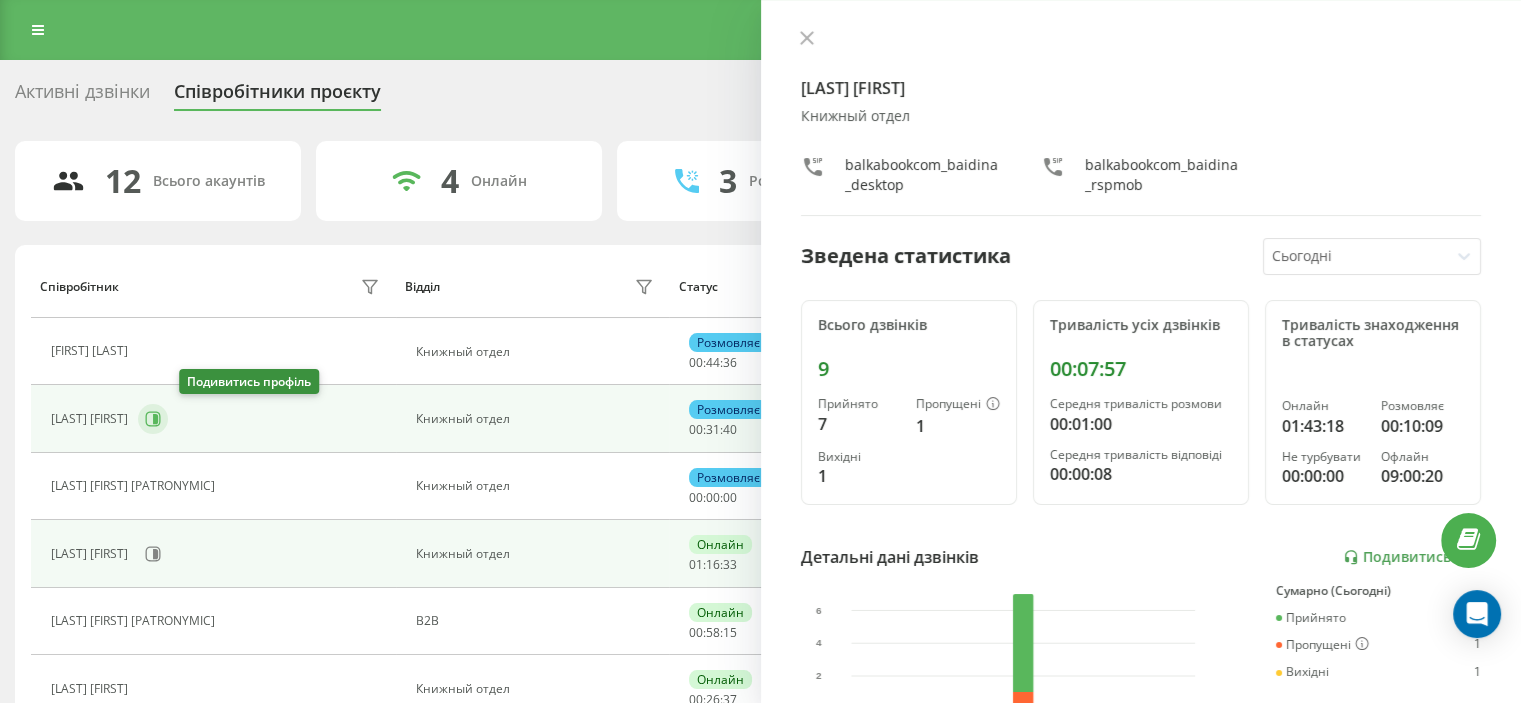 click 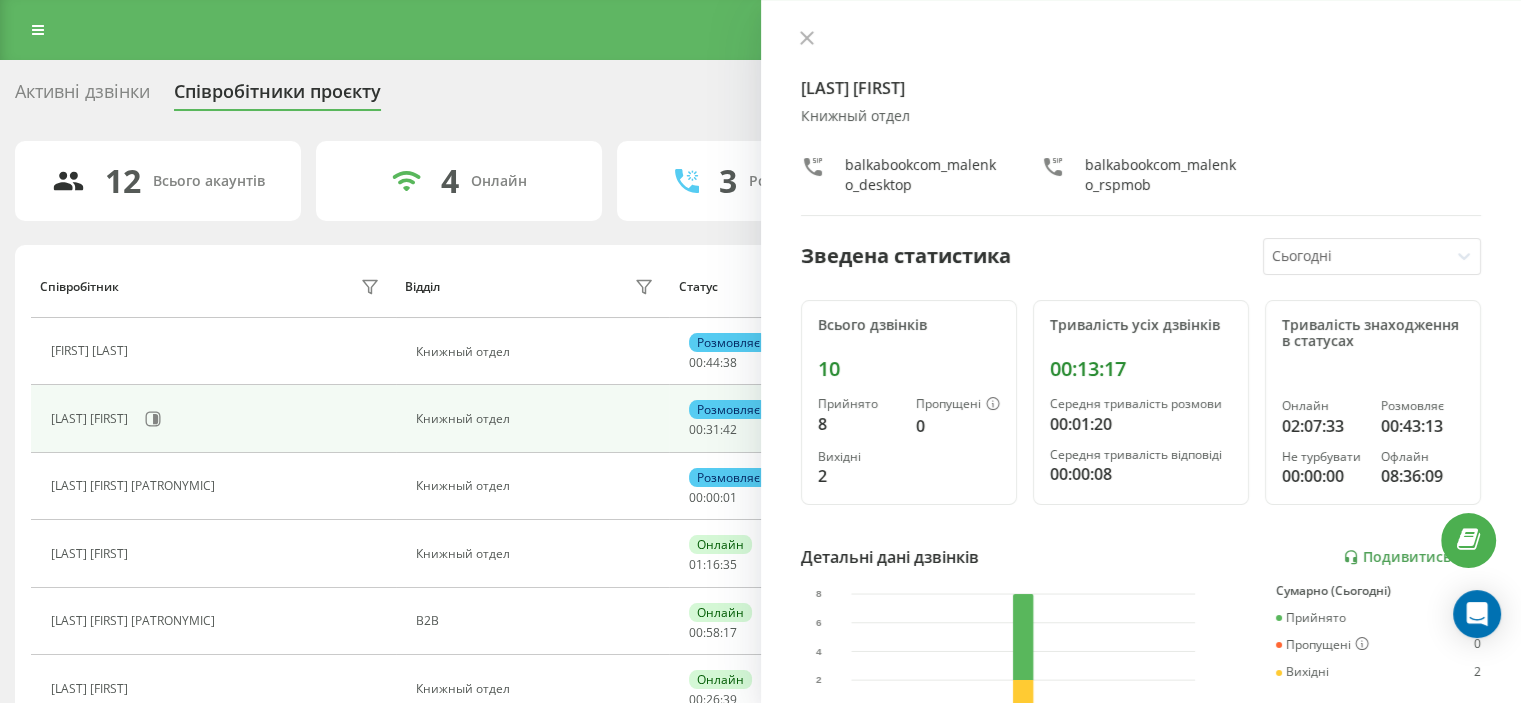 click 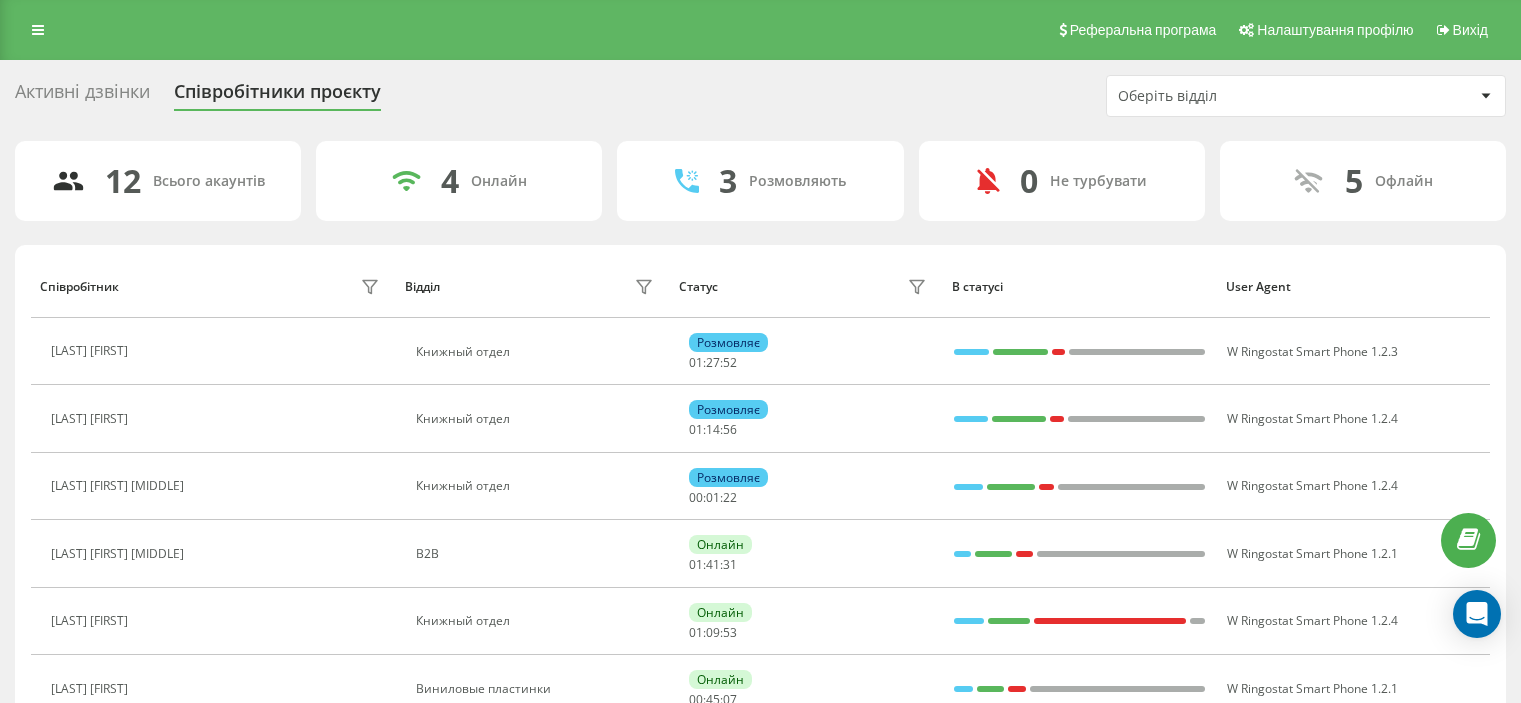scroll, scrollTop: 0, scrollLeft: 0, axis: both 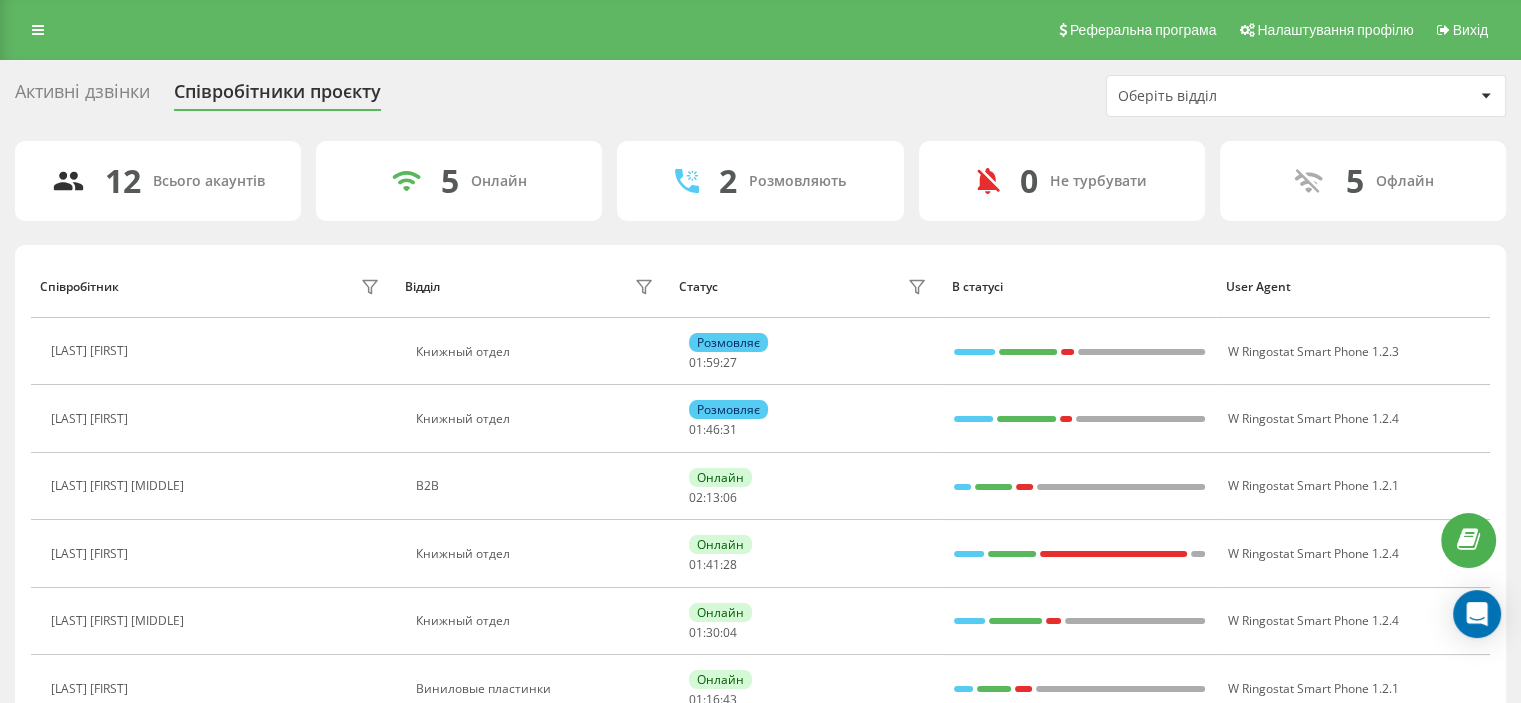click on "Активні дзвінки" at bounding box center [82, 96] 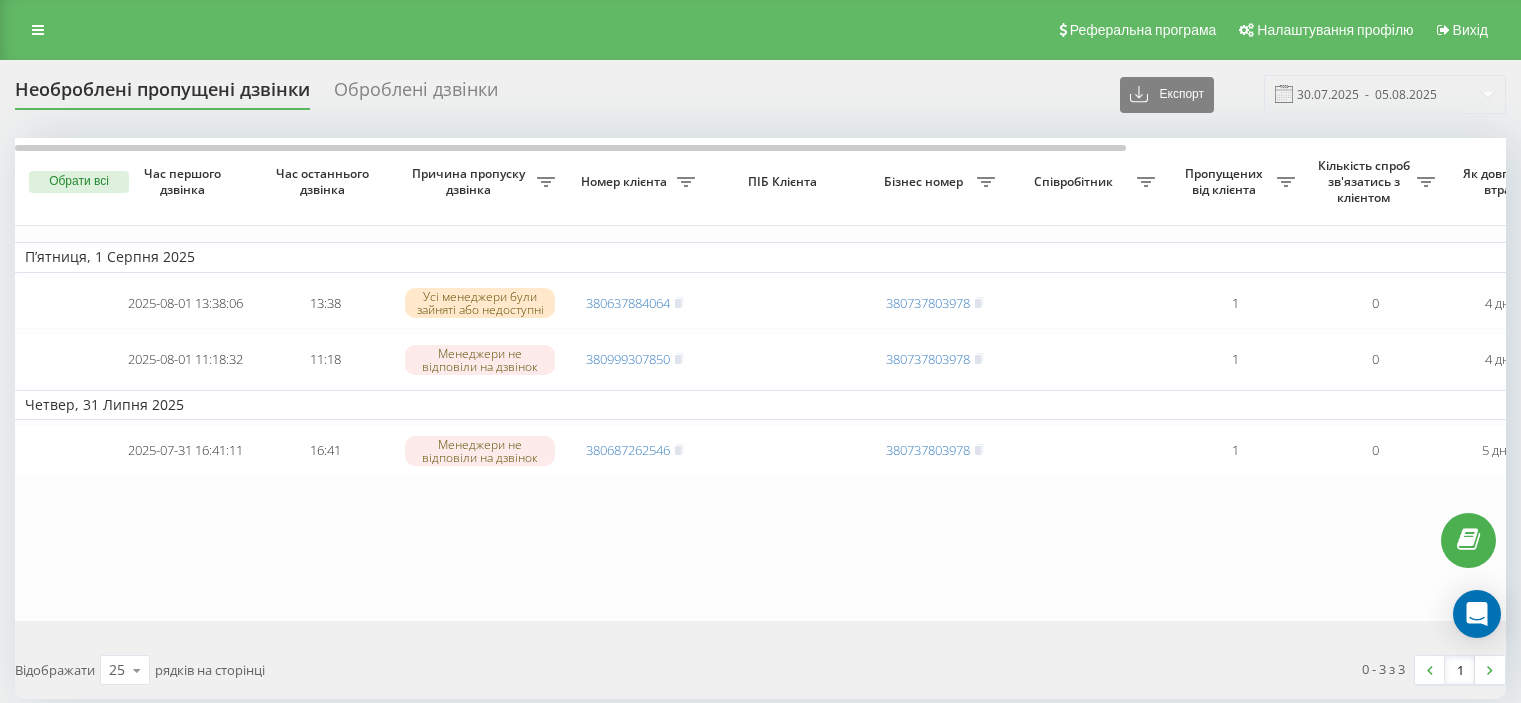 scroll, scrollTop: 0, scrollLeft: 0, axis: both 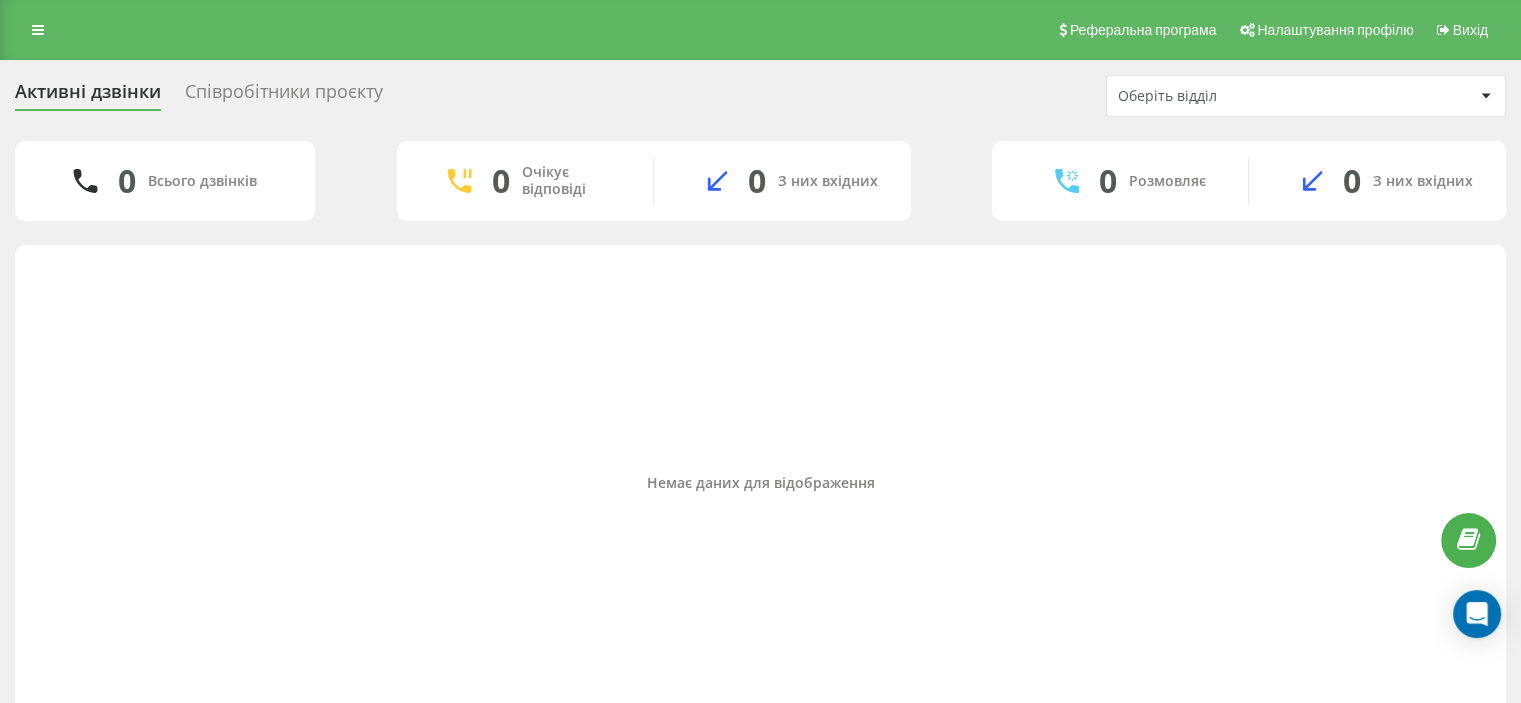 click on "Співробітники проєкту" at bounding box center [284, 96] 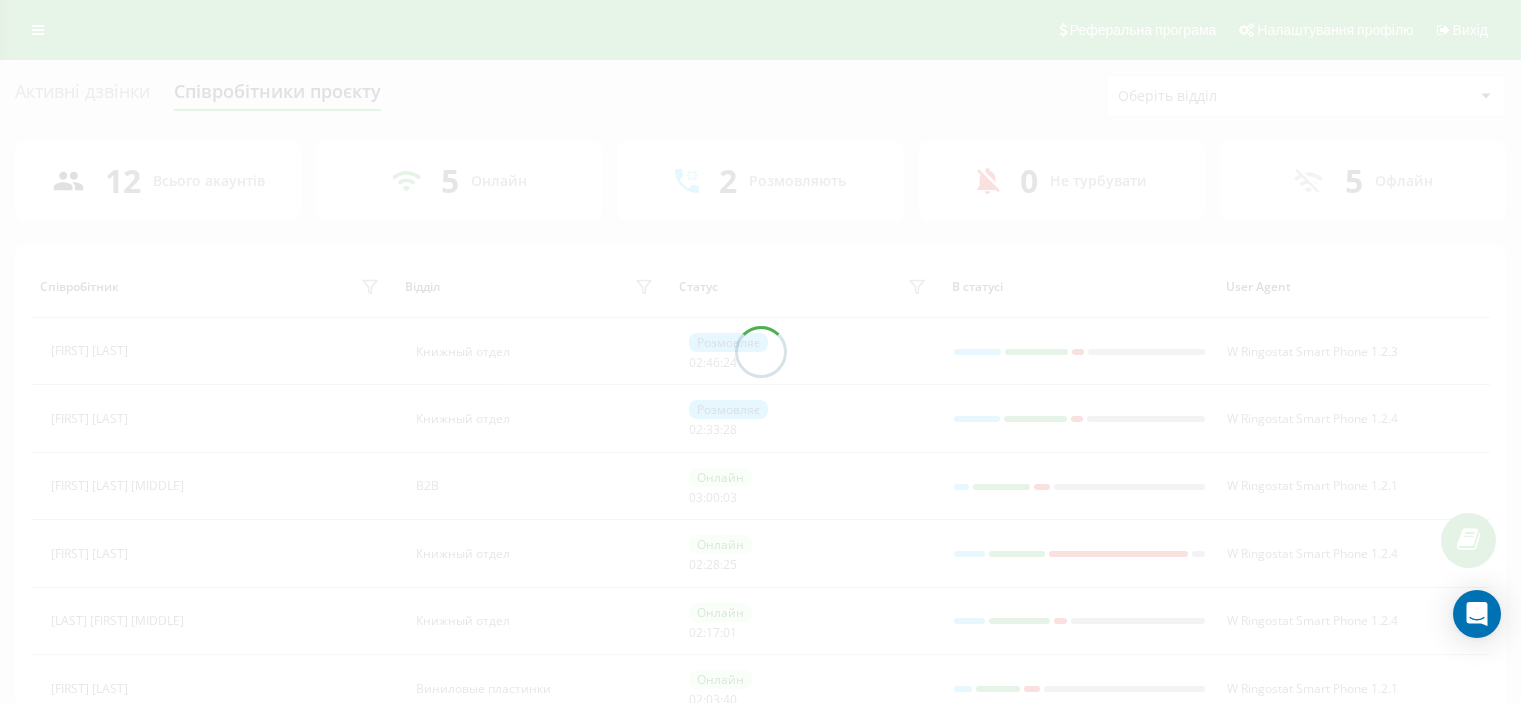 scroll, scrollTop: 0, scrollLeft: 0, axis: both 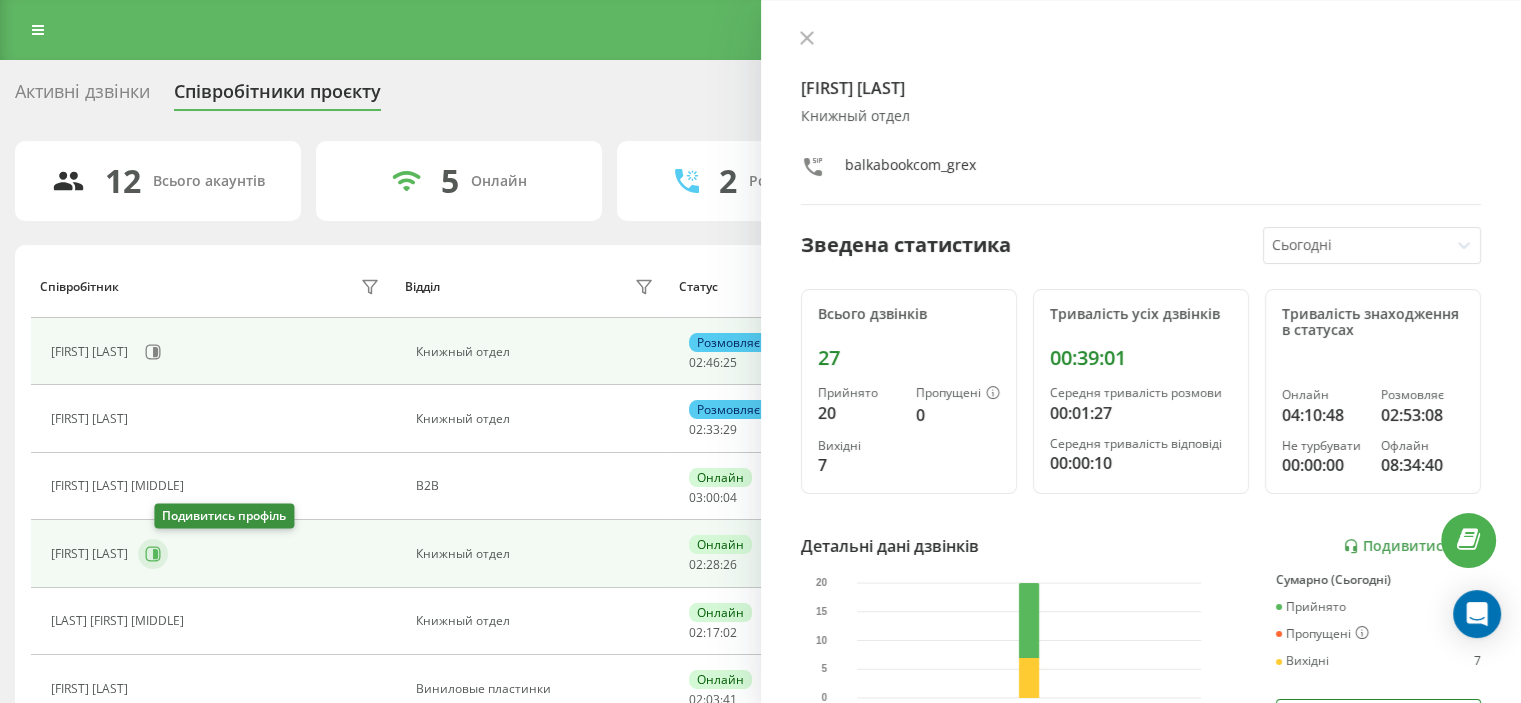 click 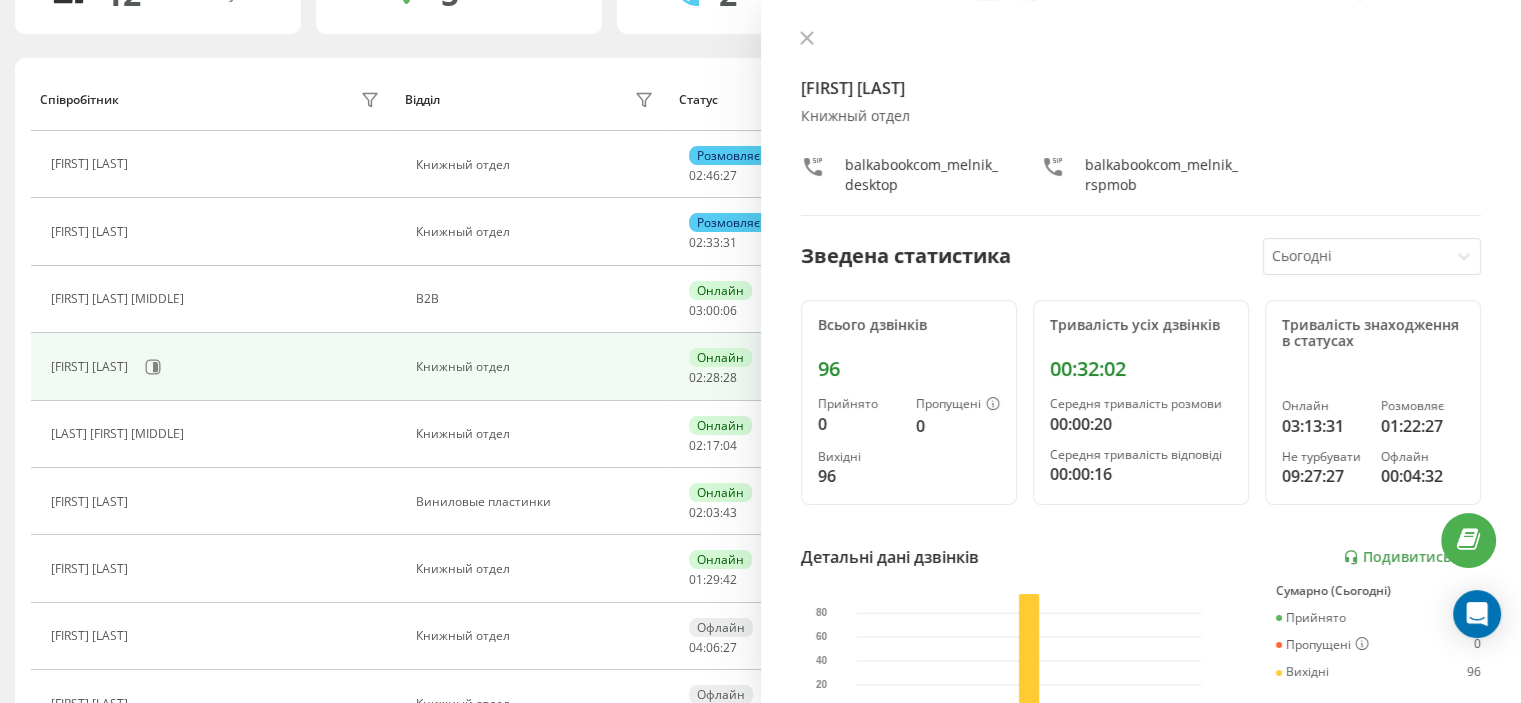 scroll, scrollTop: 200, scrollLeft: 0, axis: vertical 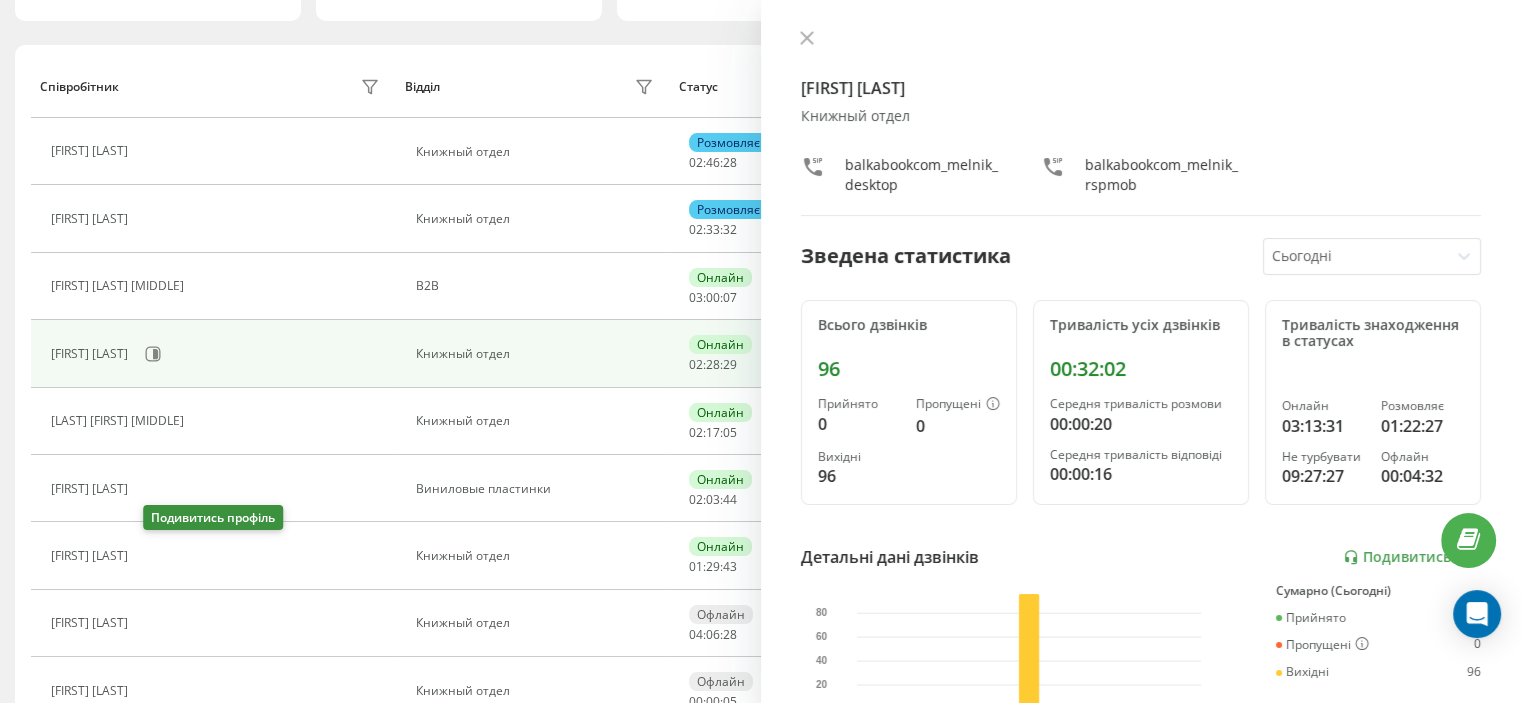 click 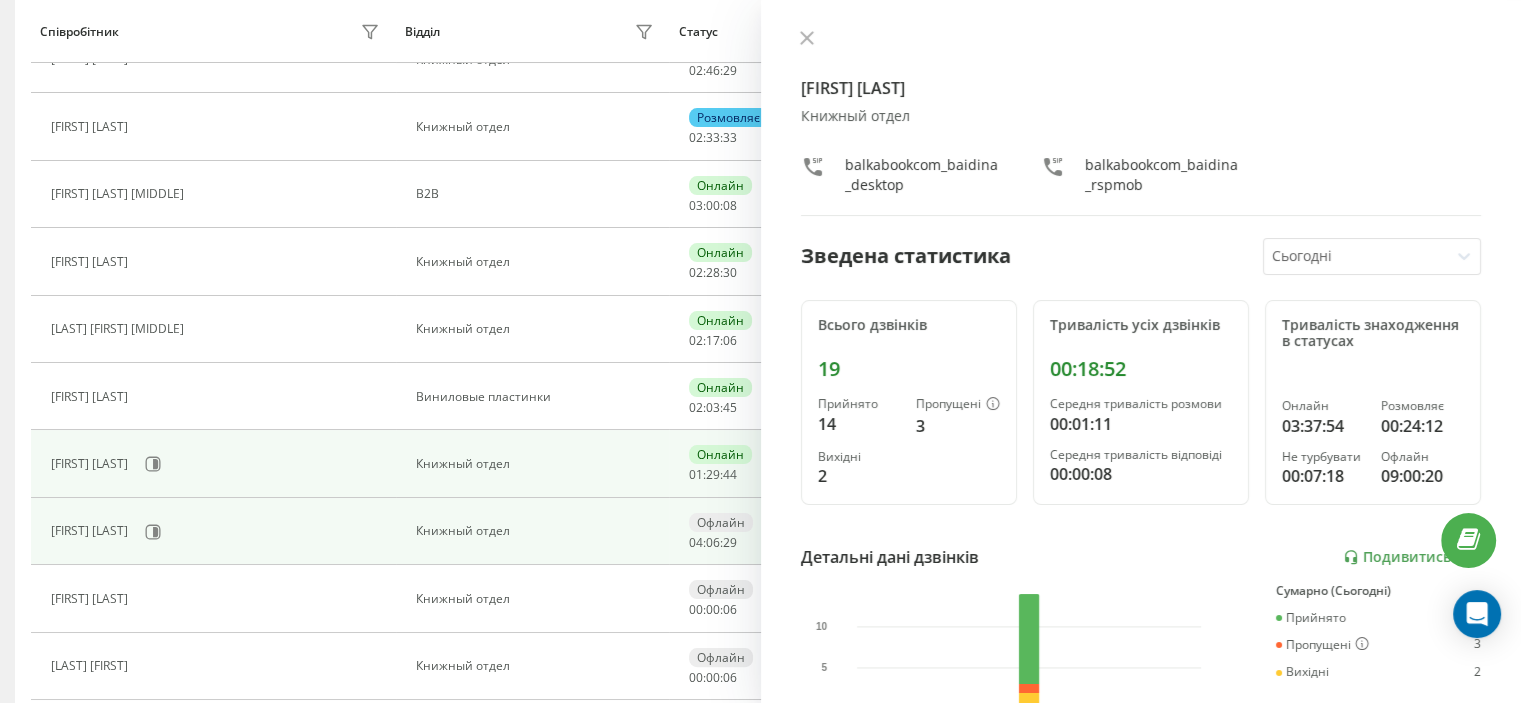 scroll, scrollTop: 300, scrollLeft: 0, axis: vertical 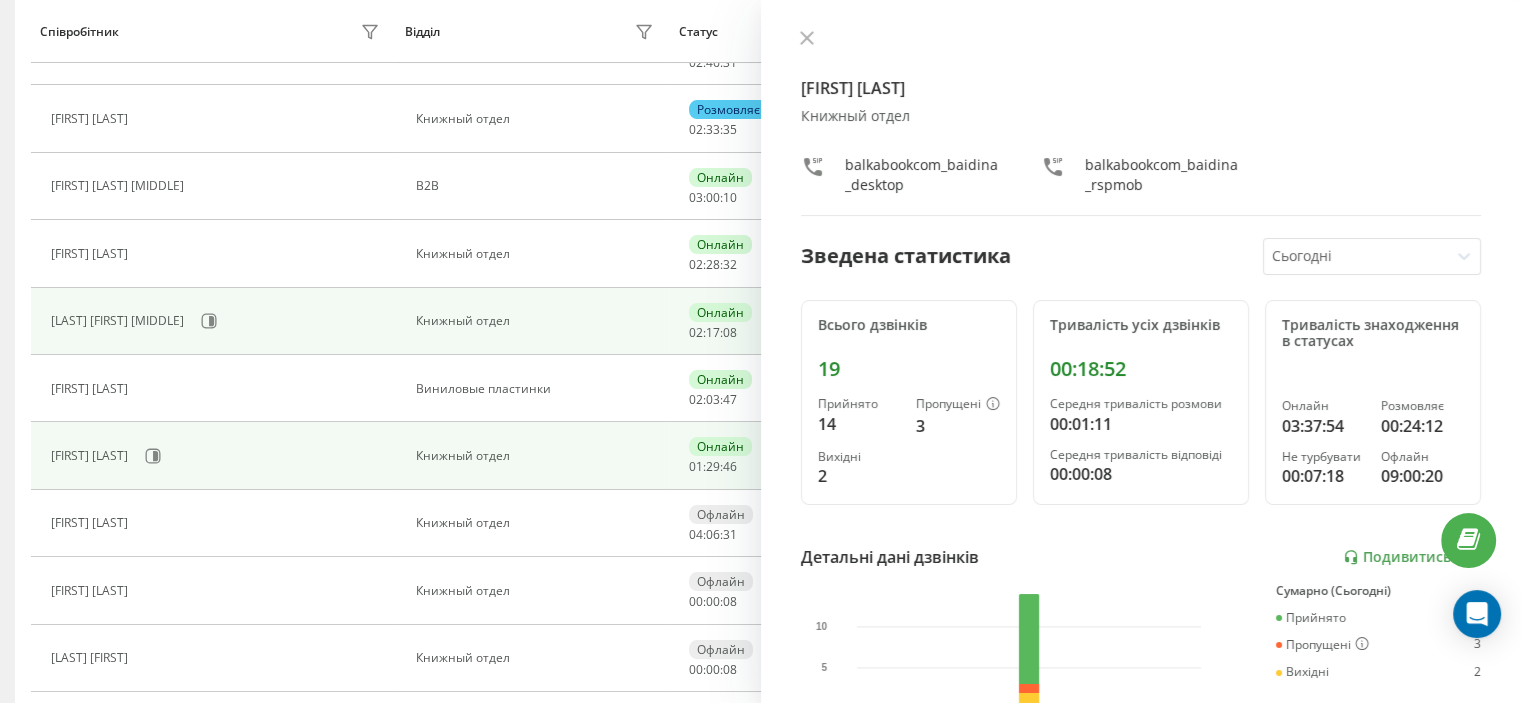 click on "[LAST] [FIRST] [MIDDLE]" at bounding box center (213, 321) 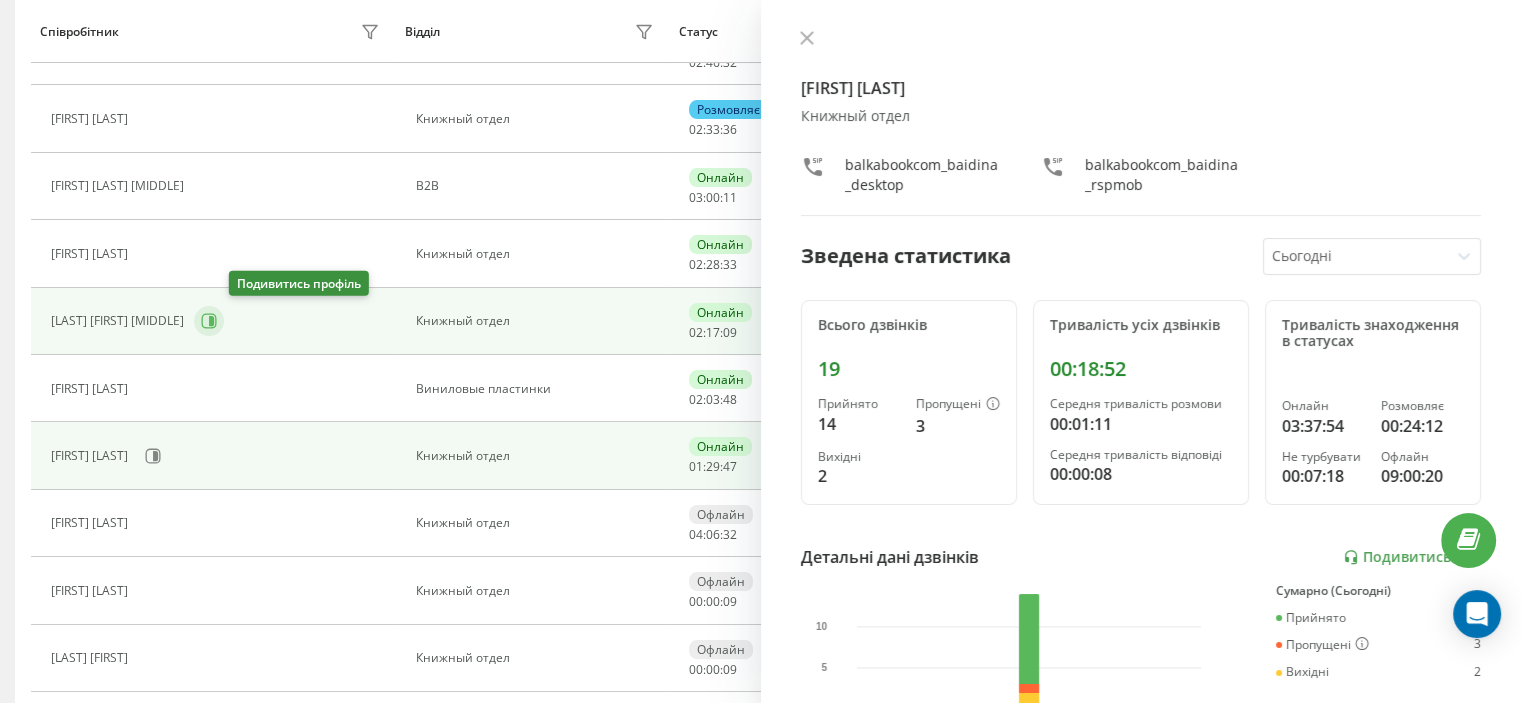 click at bounding box center (209, 321) 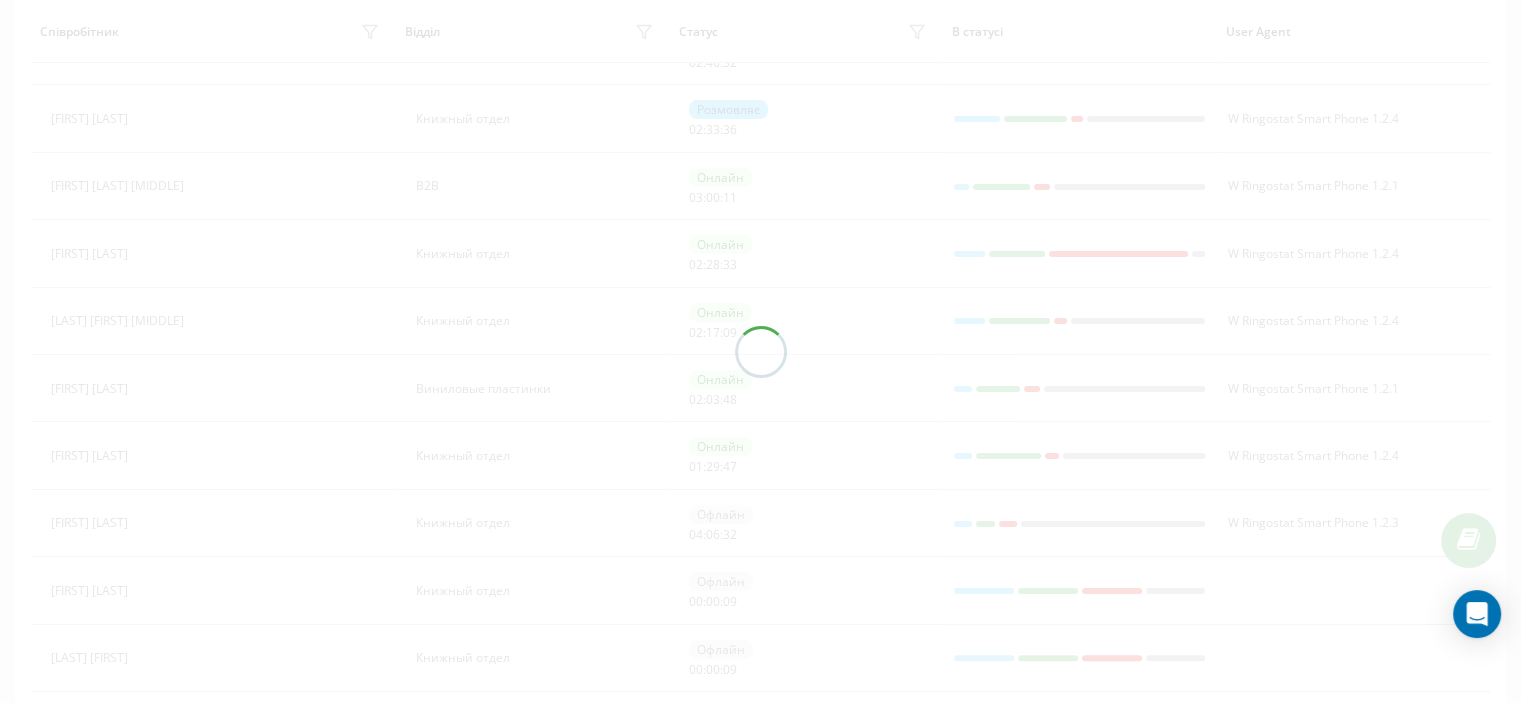 click at bounding box center (760, 351) 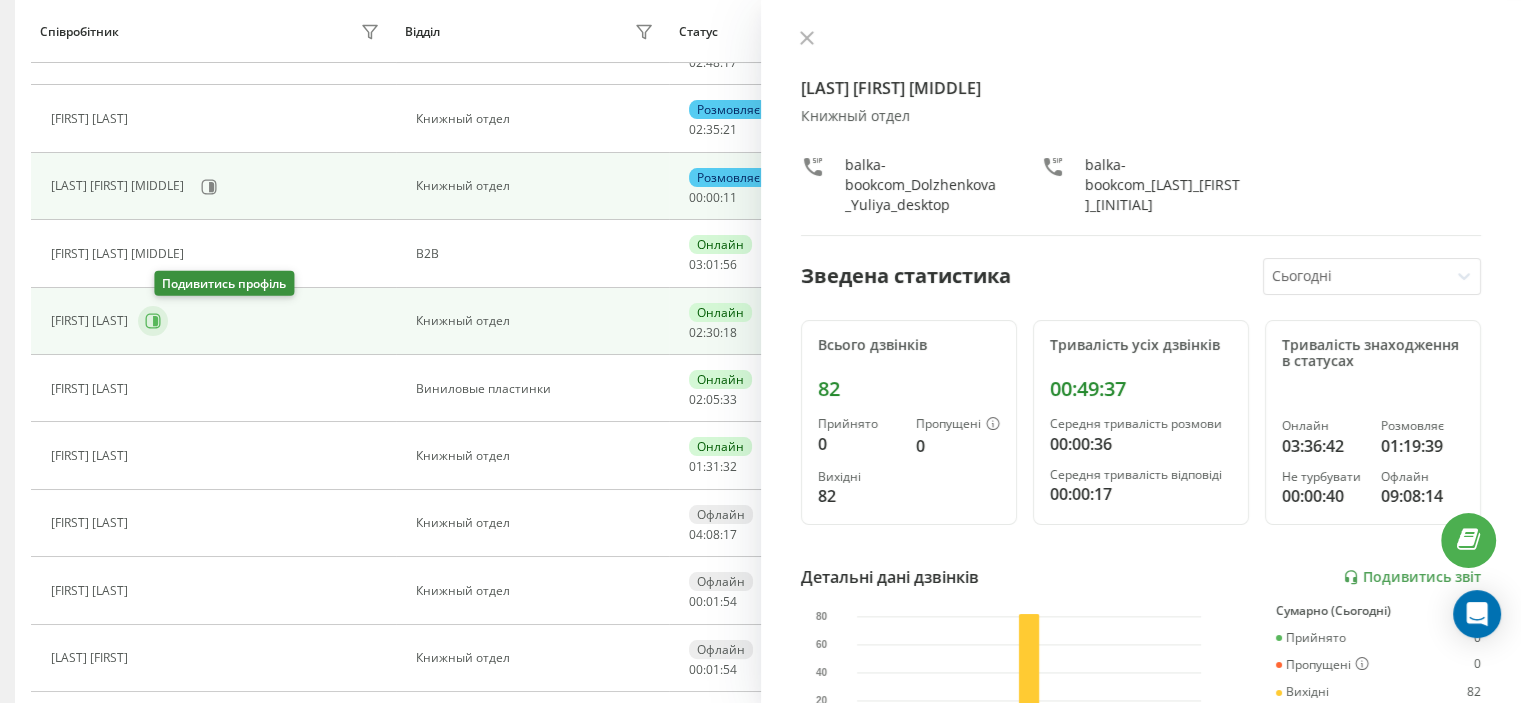 click 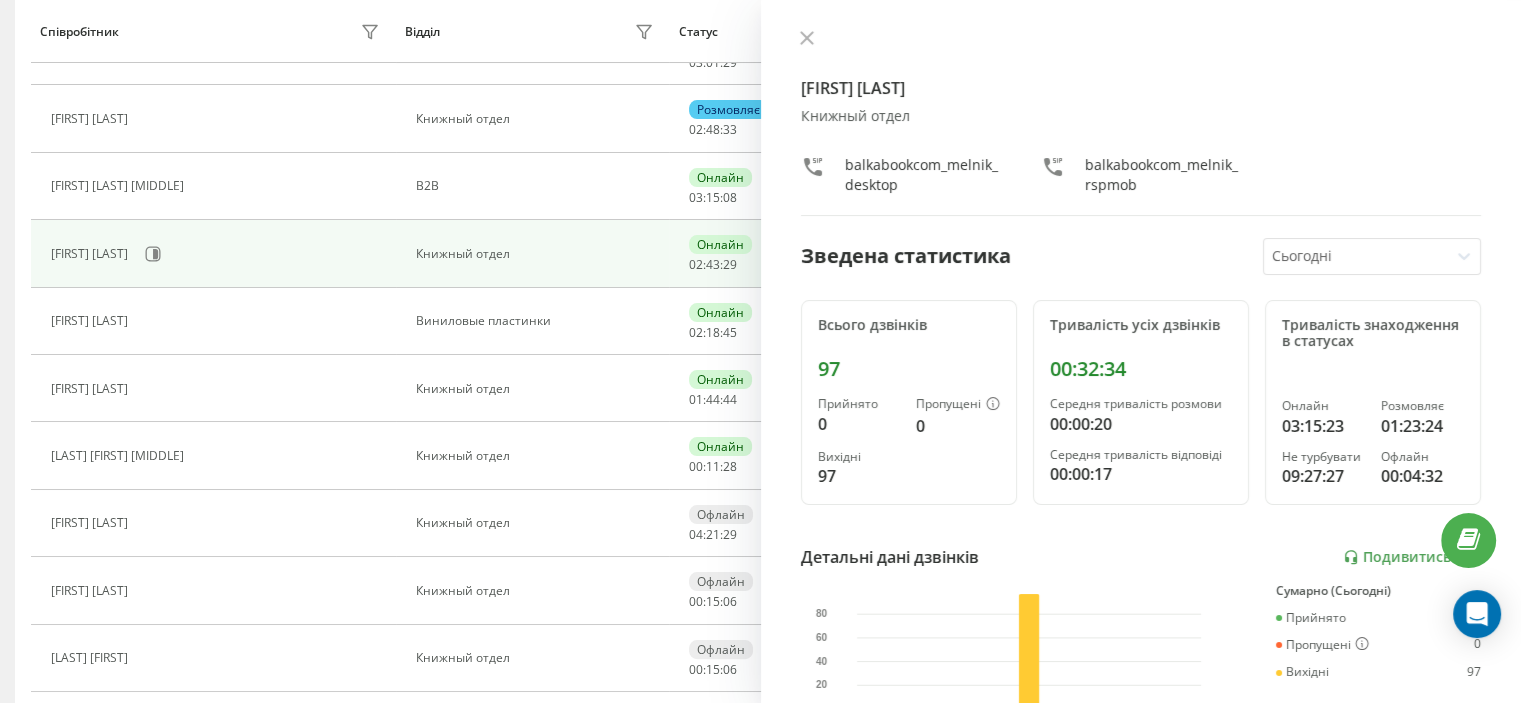 scroll, scrollTop: 0, scrollLeft: 0, axis: both 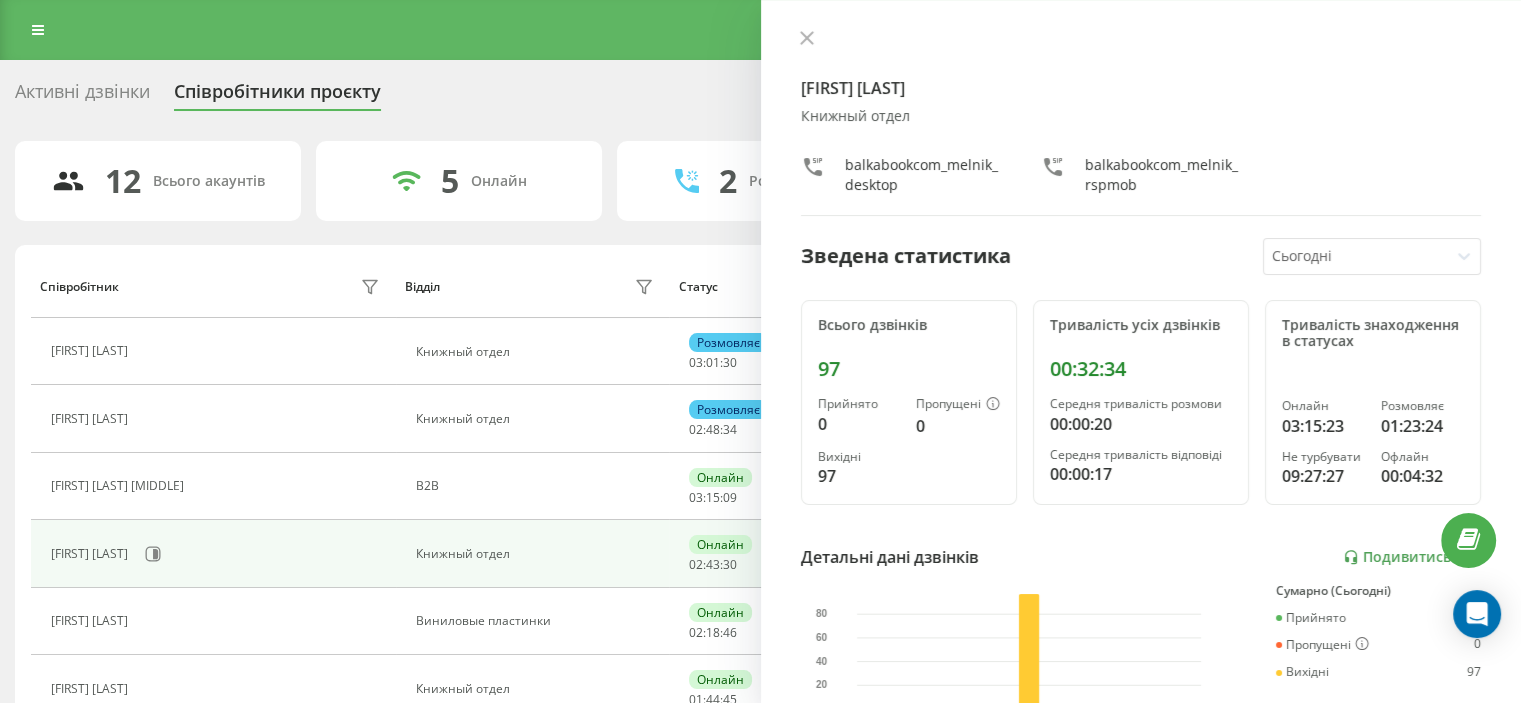 click on "Активні дзвінки" at bounding box center (82, 96) 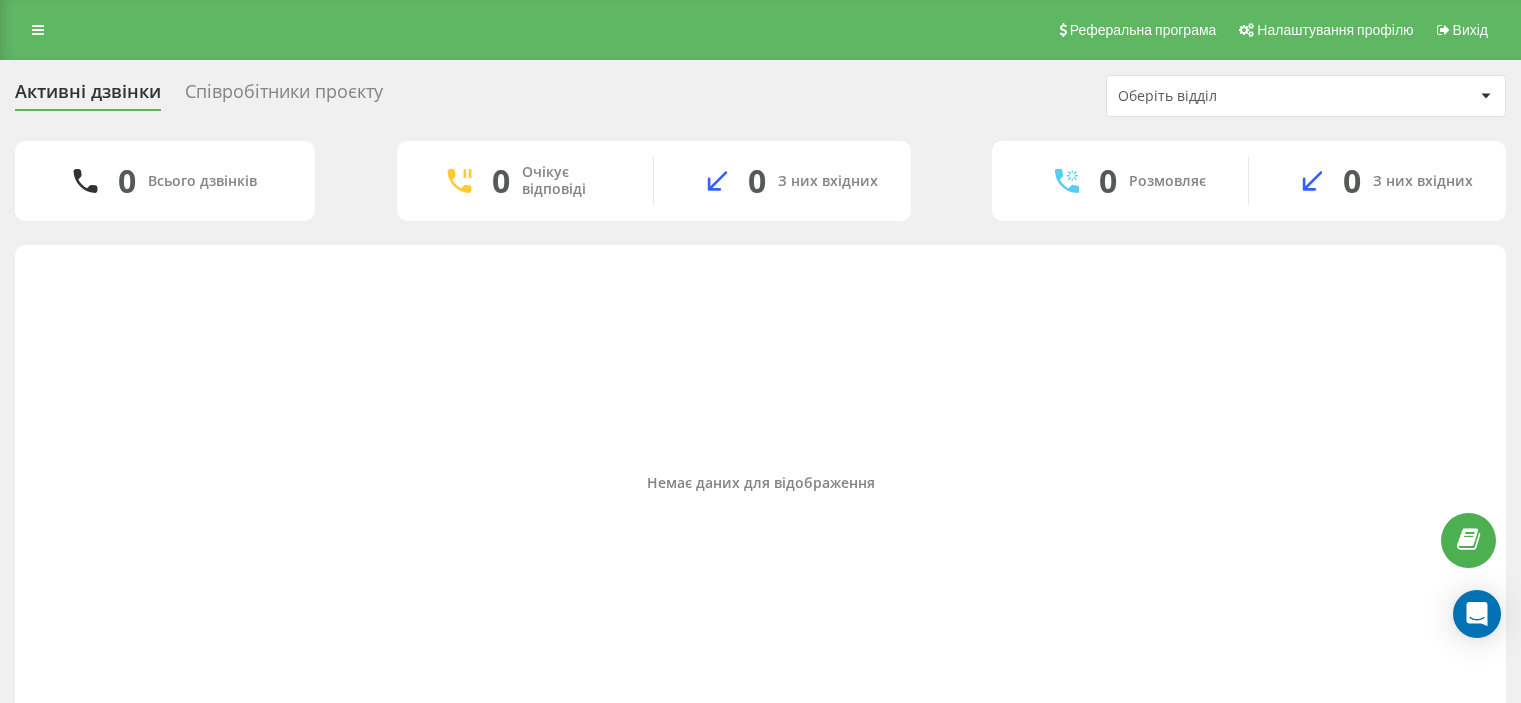 scroll, scrollTop: 0, scrollLeft: 0, axis: both 